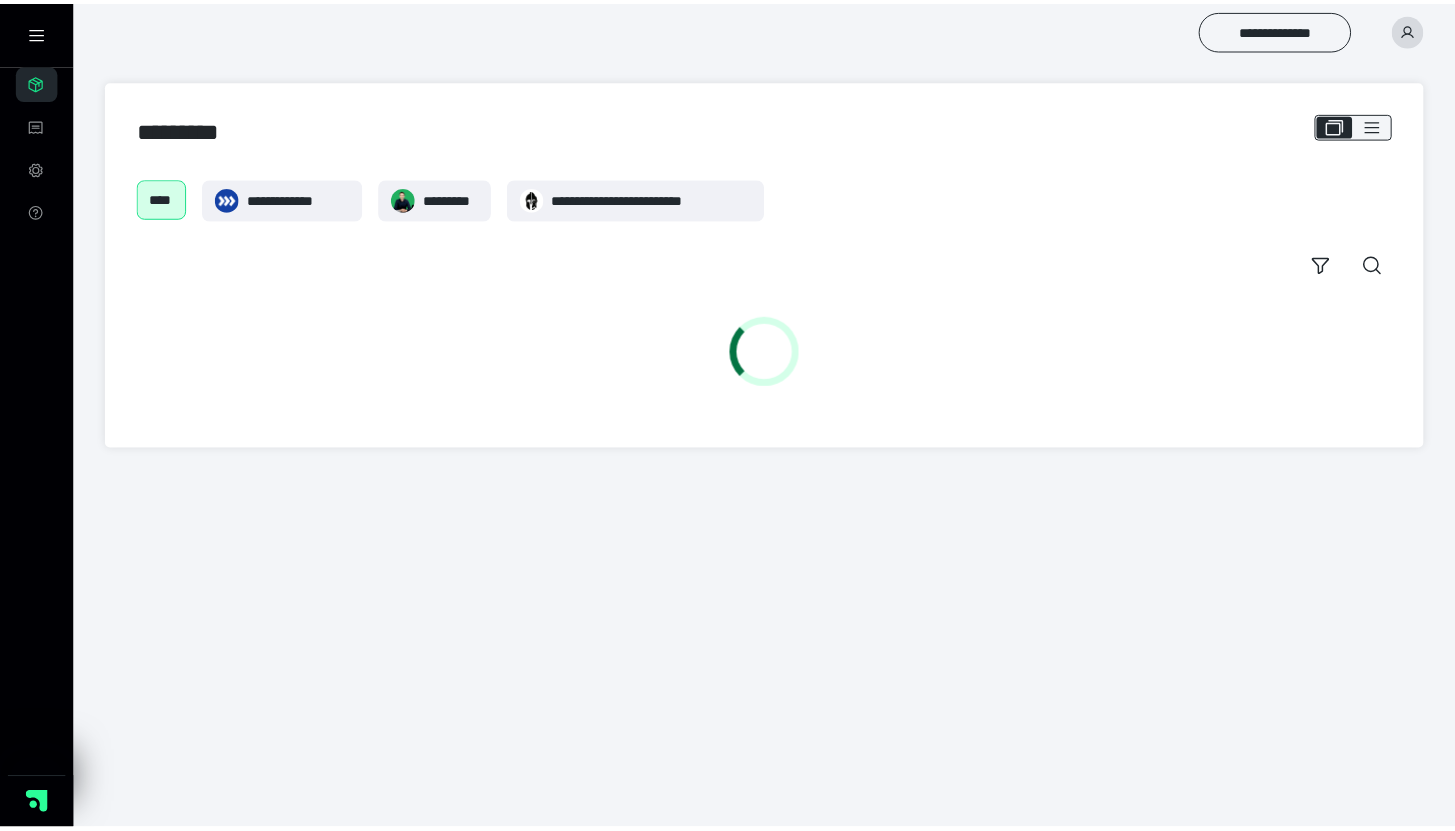 scroll, scrollTop: 0, scrollLeft: 0, axis: both 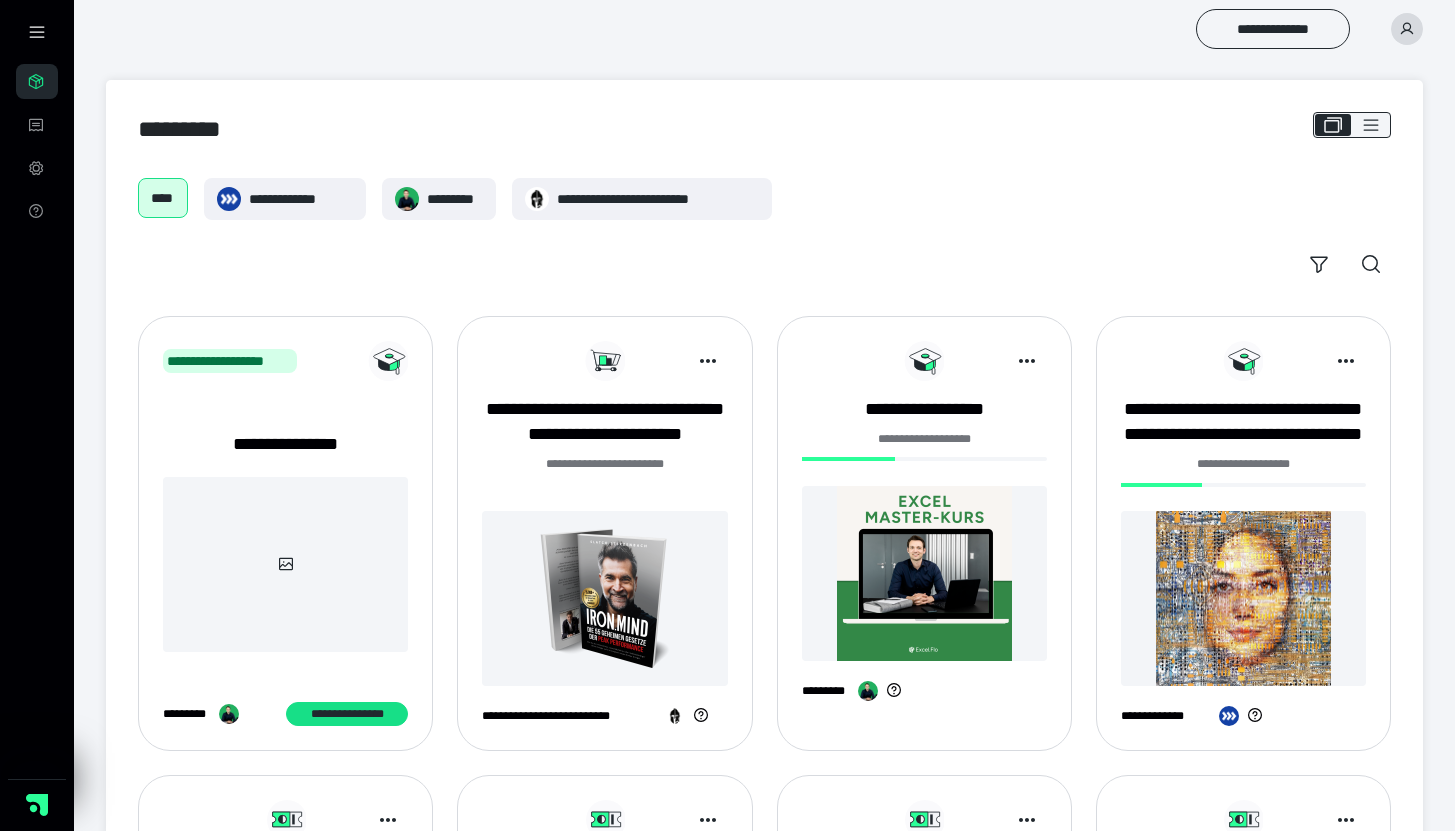 click on "**********" at bounding box center (924, 439) 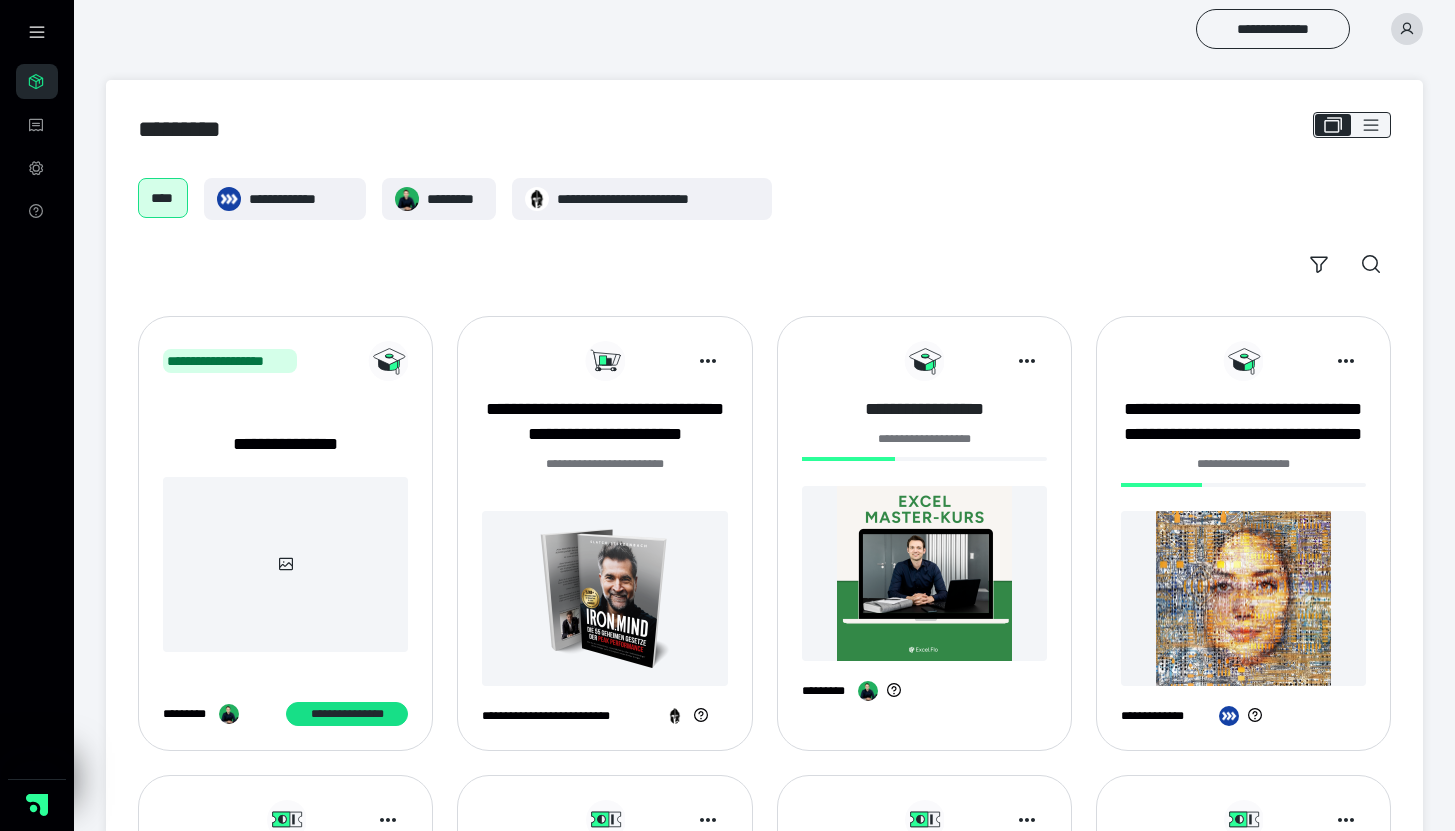 click on "**********" at bounding box center (924, 409) 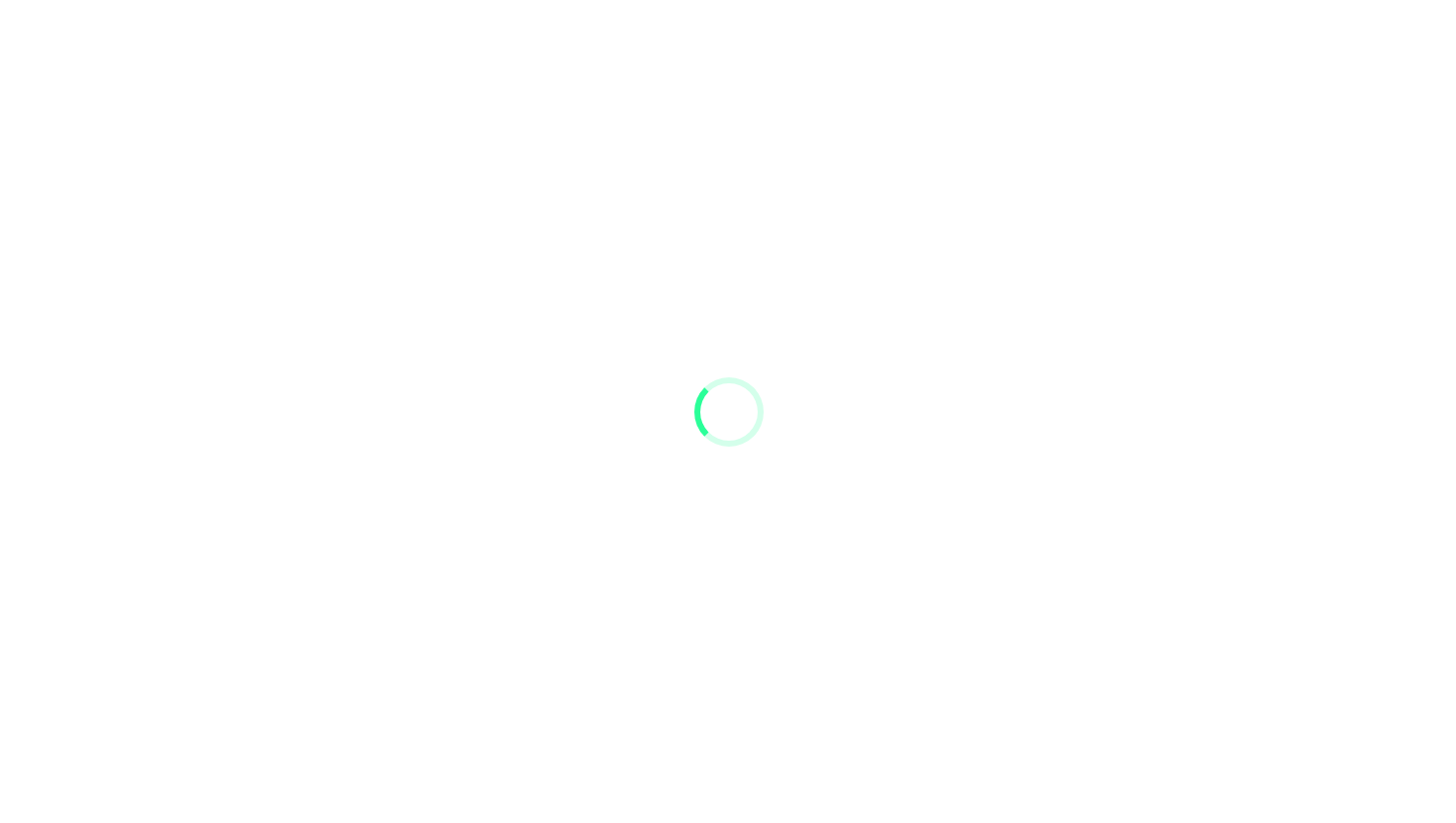 scroll, scrollTop: 0, scrollLeft: 0, axis: both 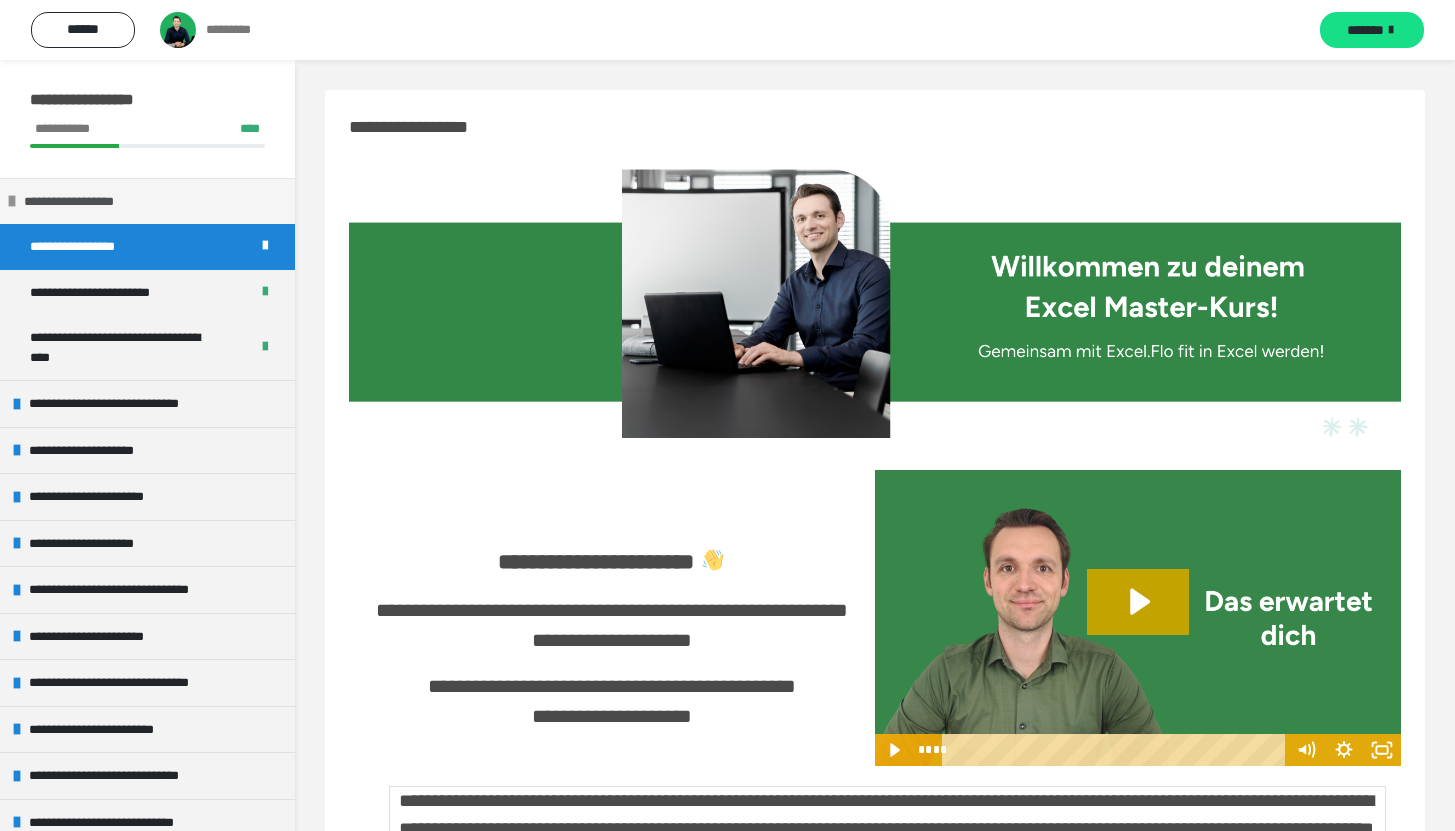 click at bounding box center [12, 201] 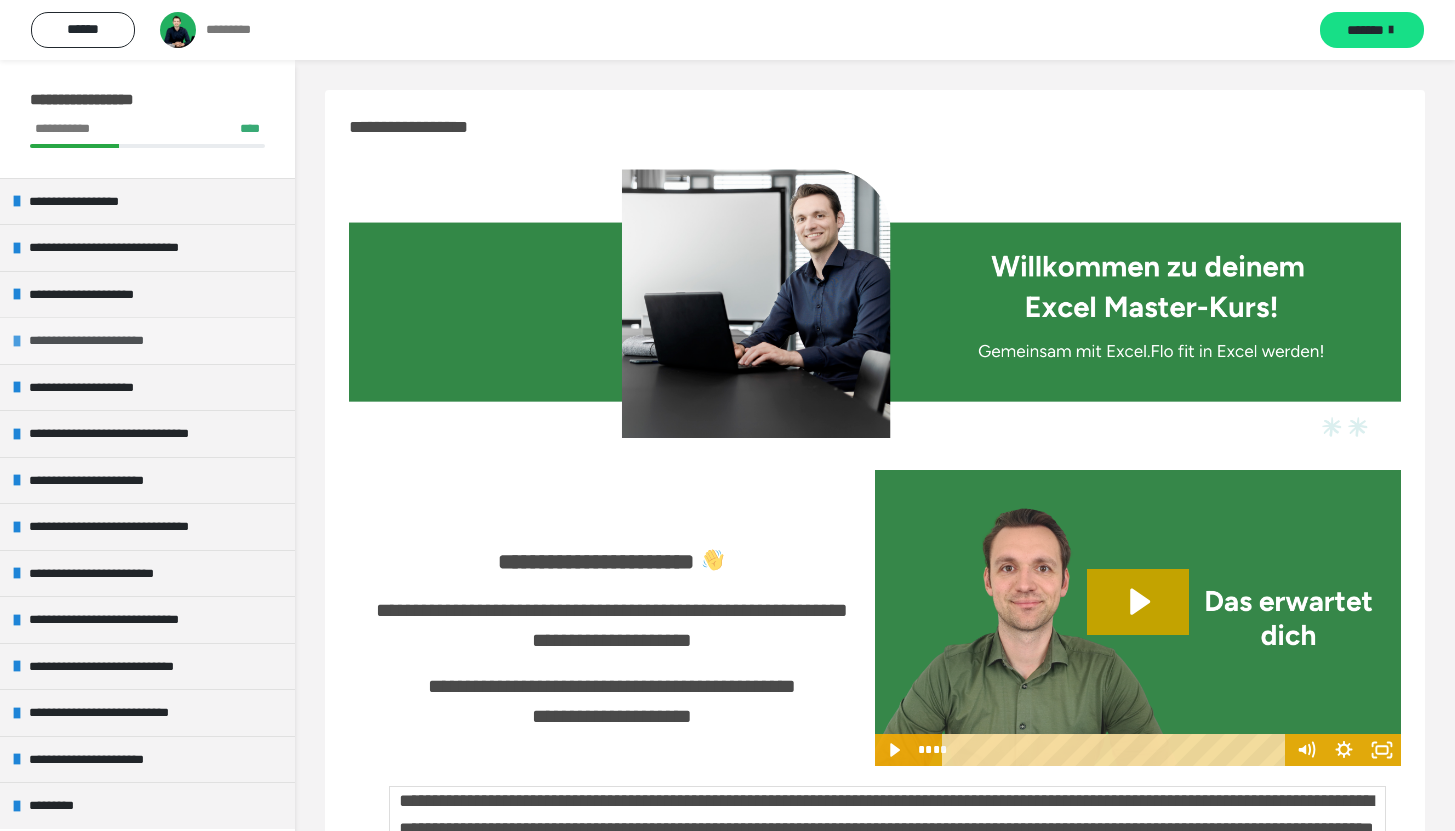 click on "**********" at bounding box center [147, 340] 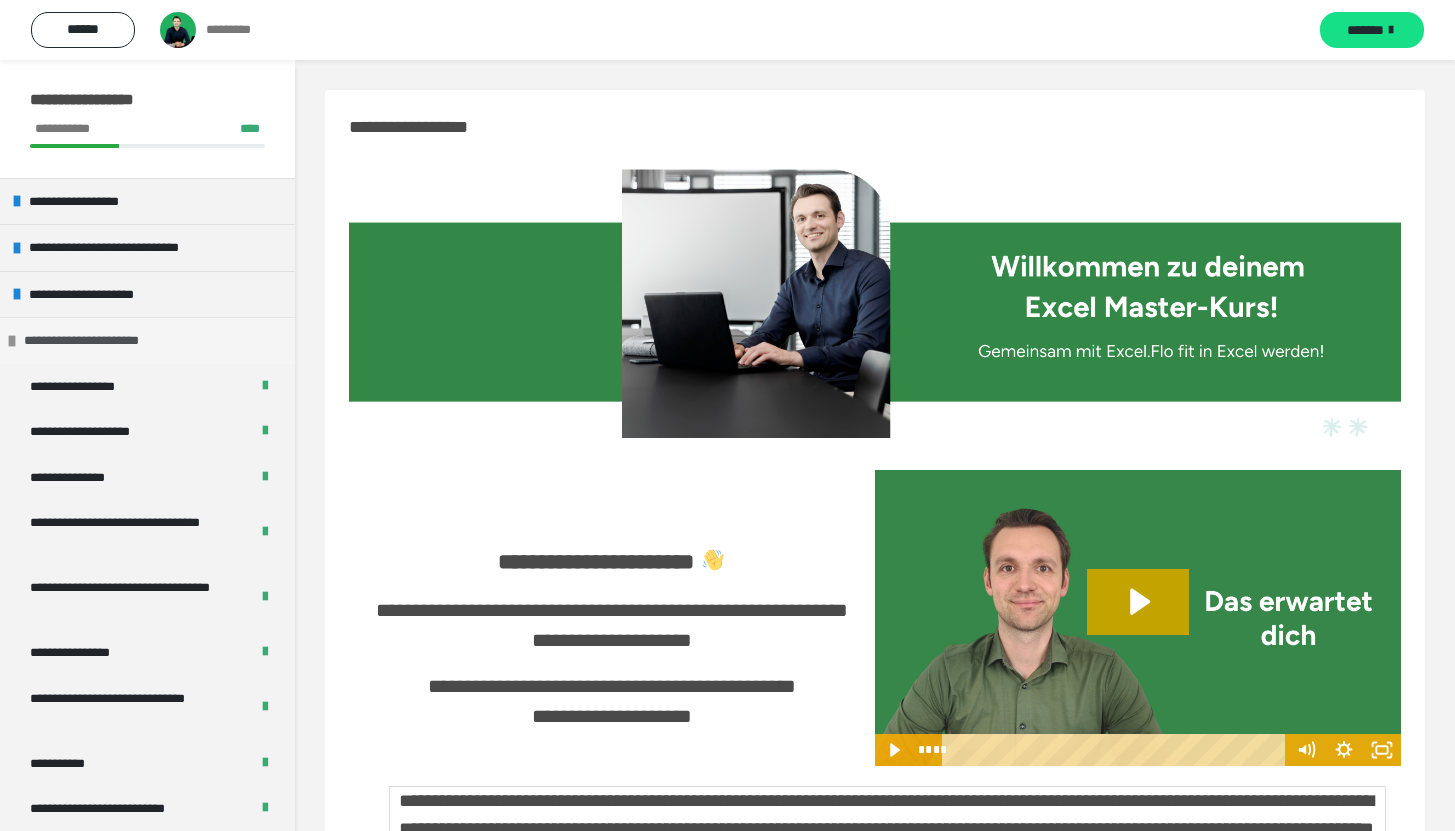 click on "**********" at bounding box center (147, 340) 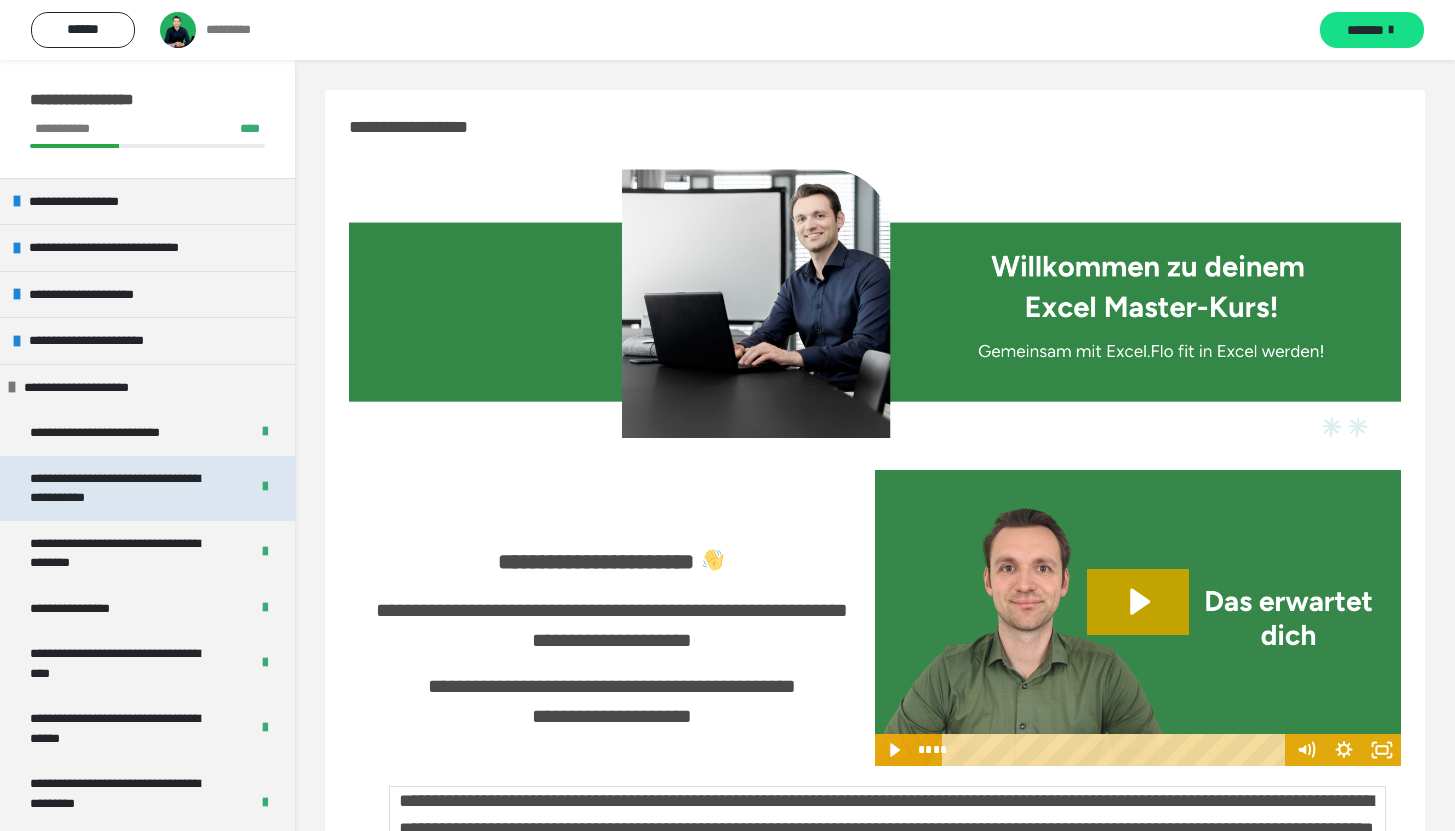 click on "**********" at bounding box center [124, 488] 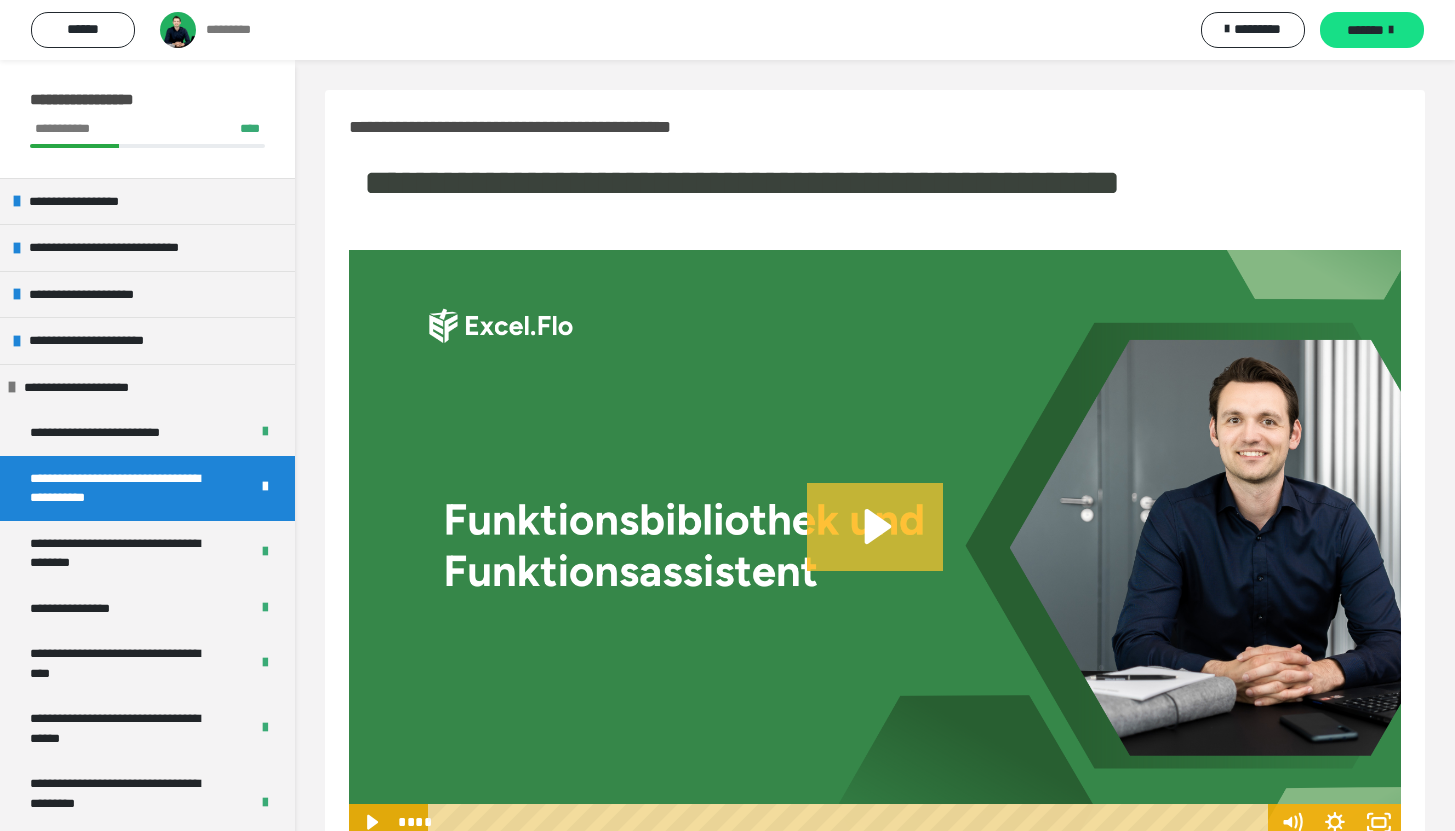 click 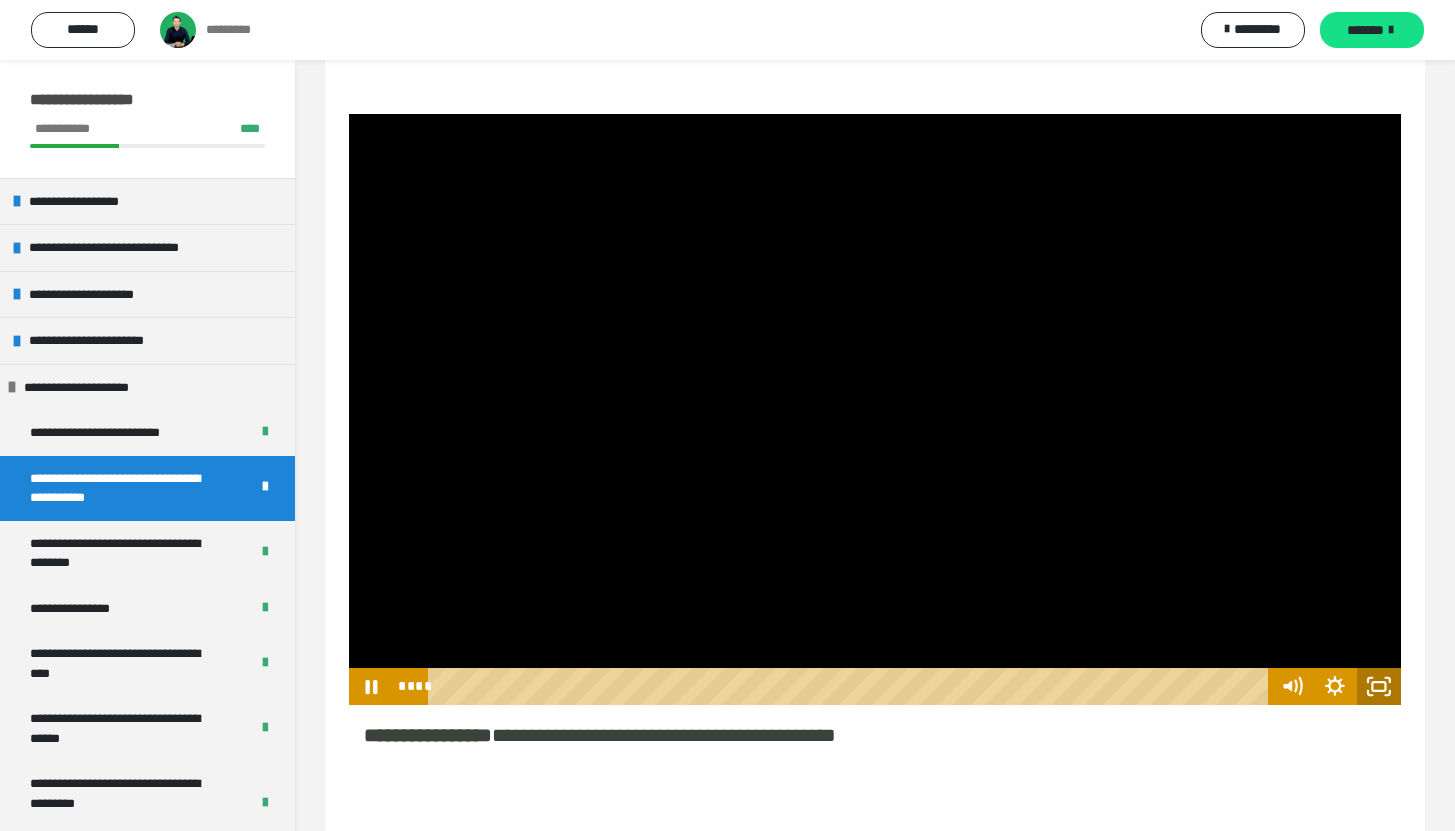 click 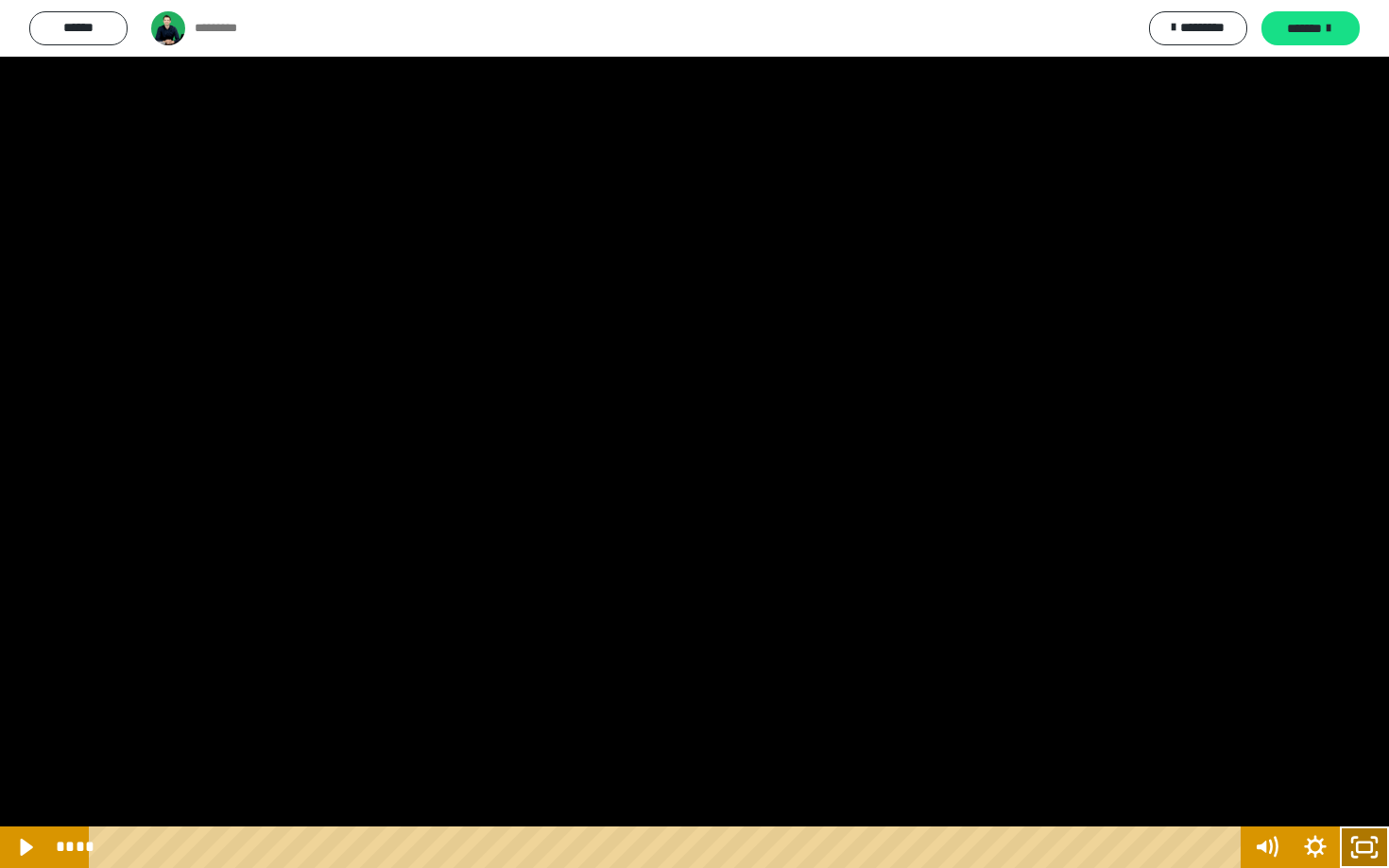 click 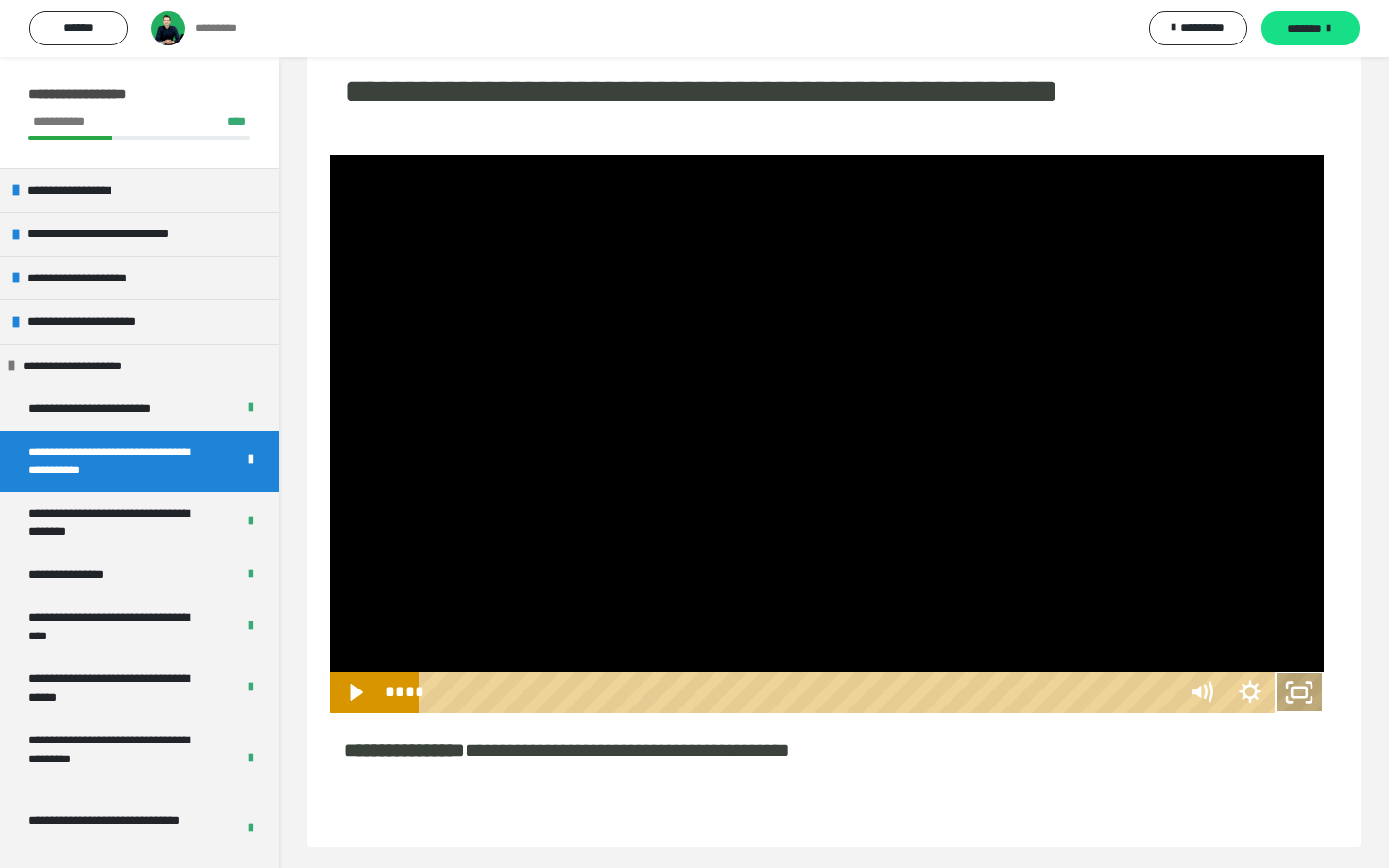 click on "**********" at bounding box center (833, 425) 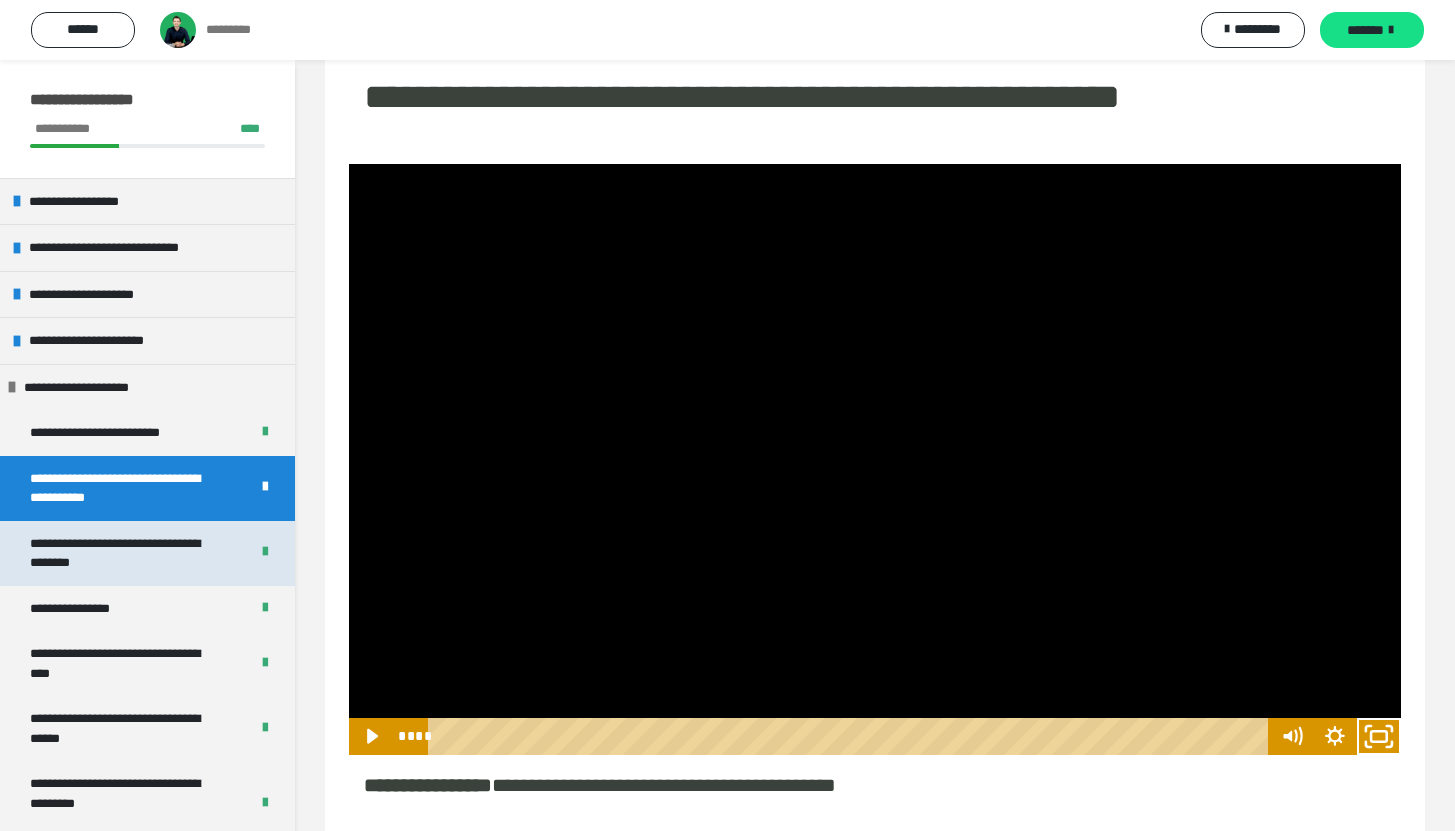 click on "**********" at bounding box center [124, 553] 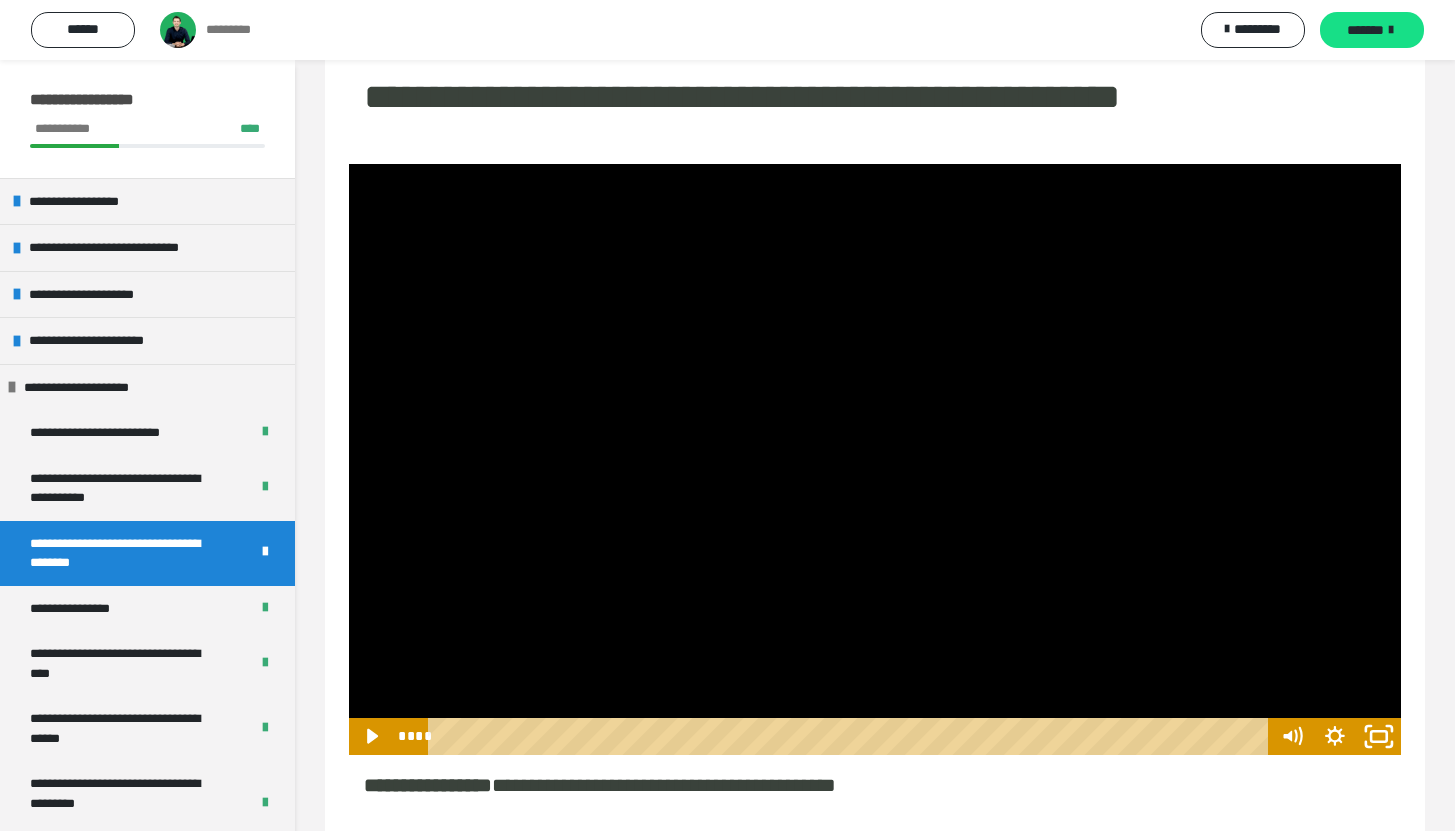 scroll, scrollTop: 60, scrollLeft: 0, axis: vertical 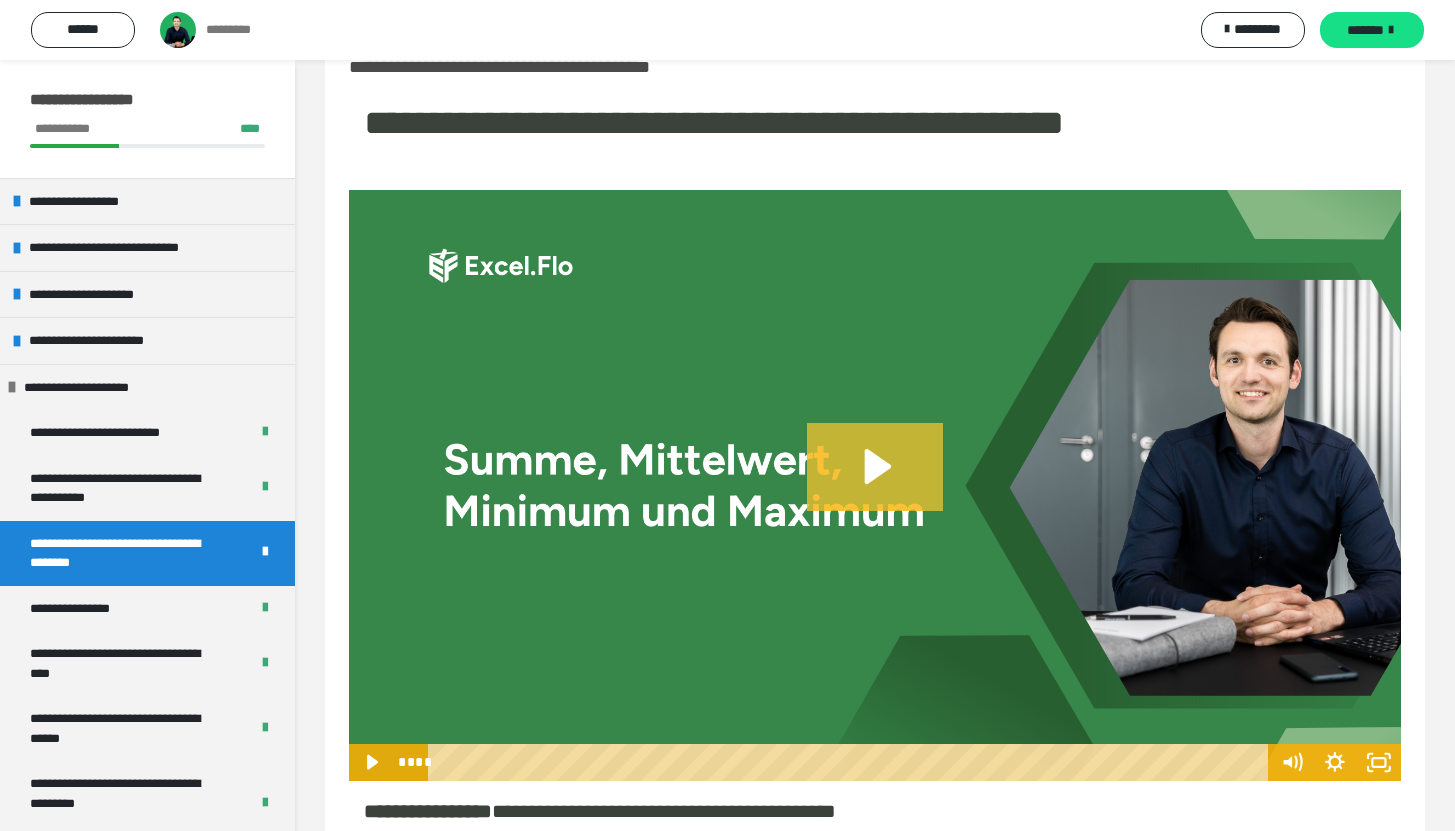 click 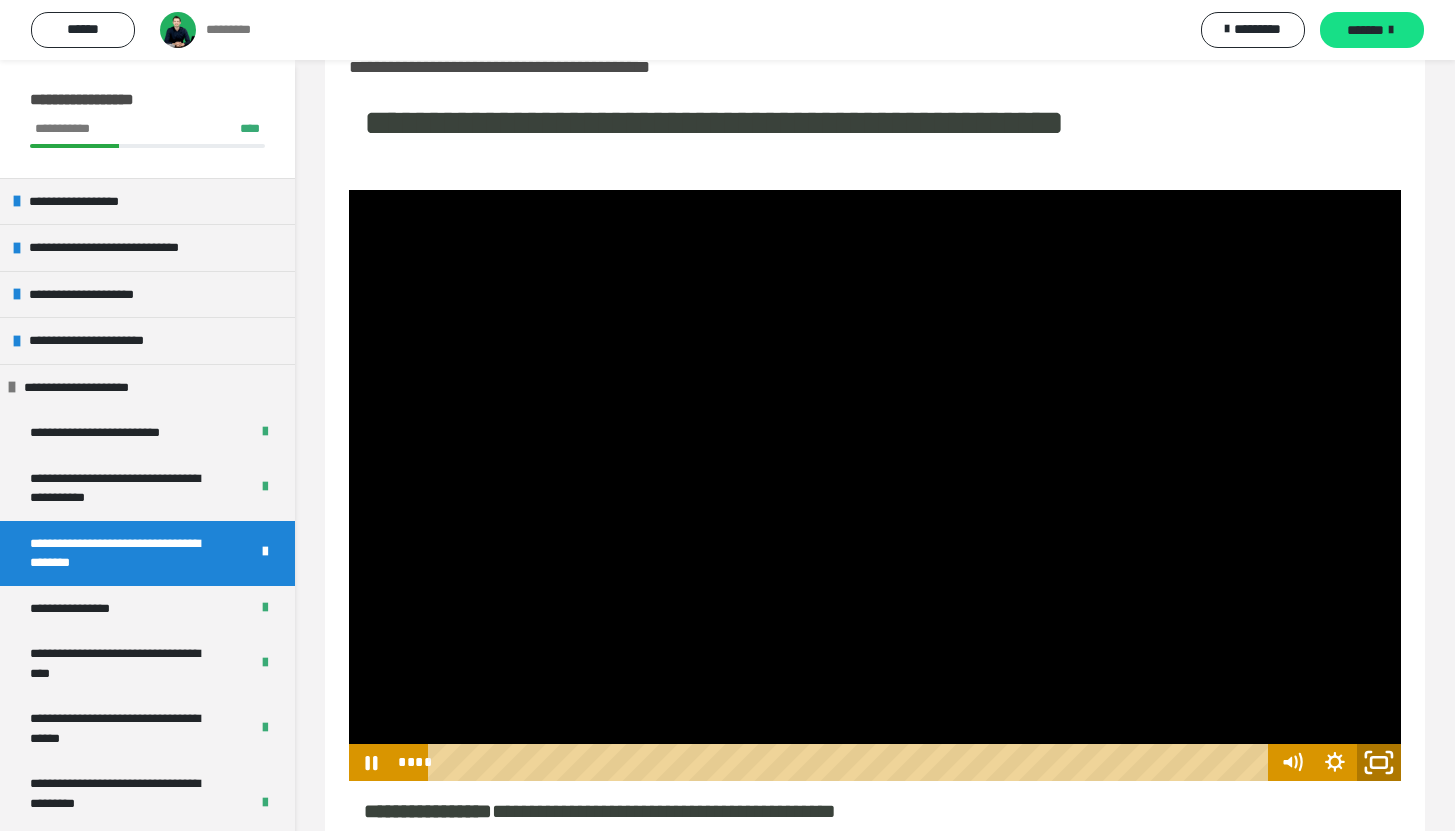 click 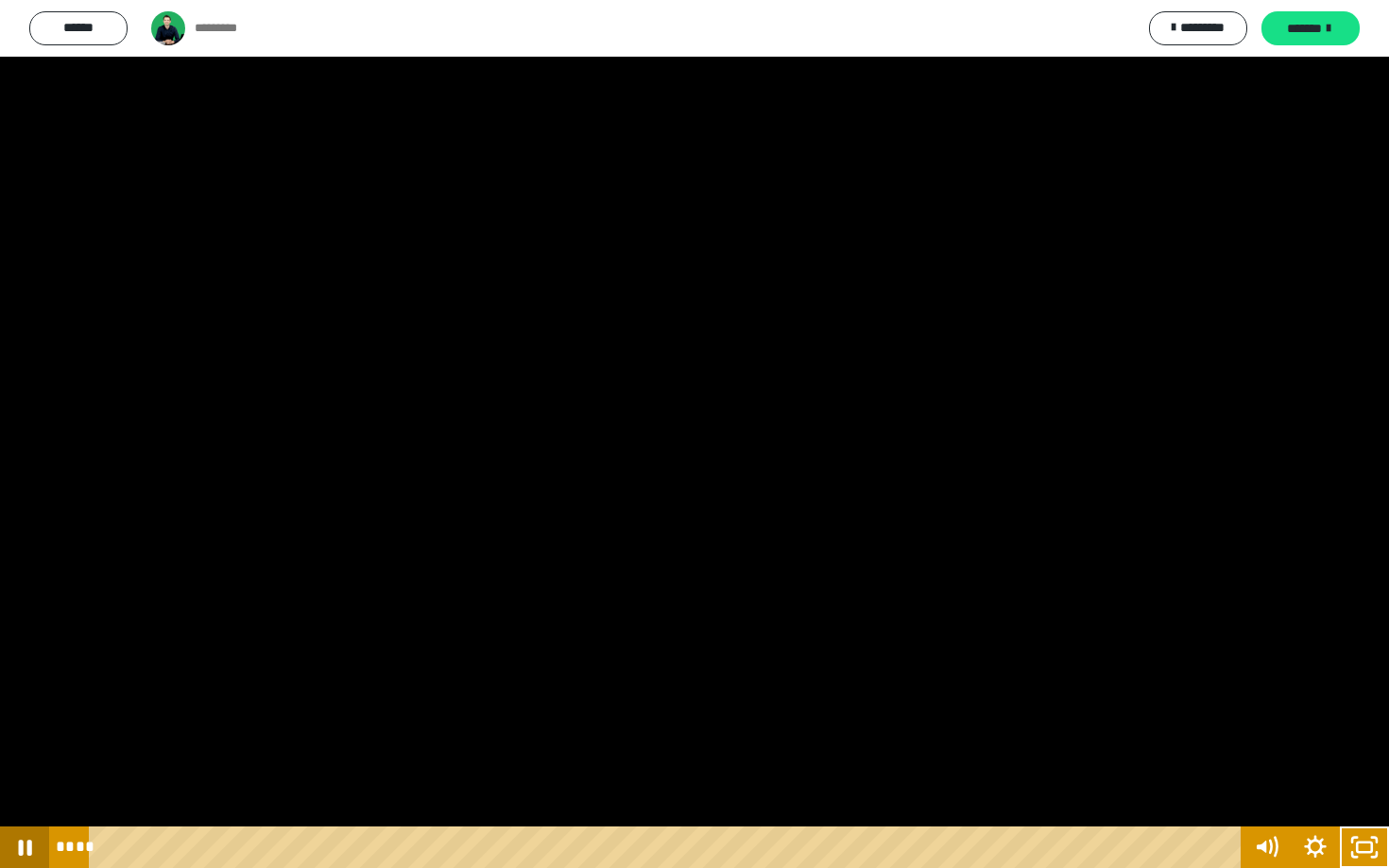 click 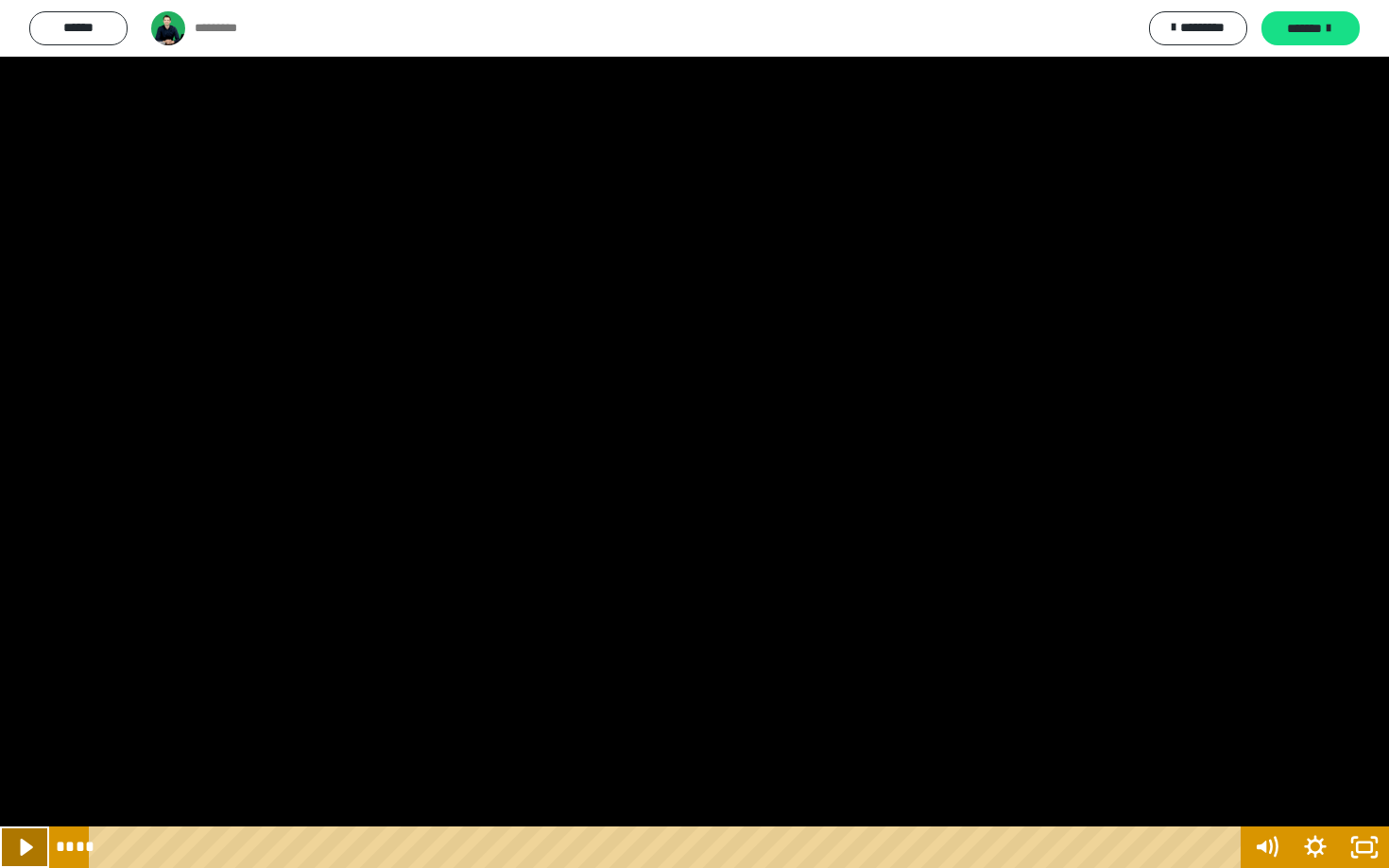 click 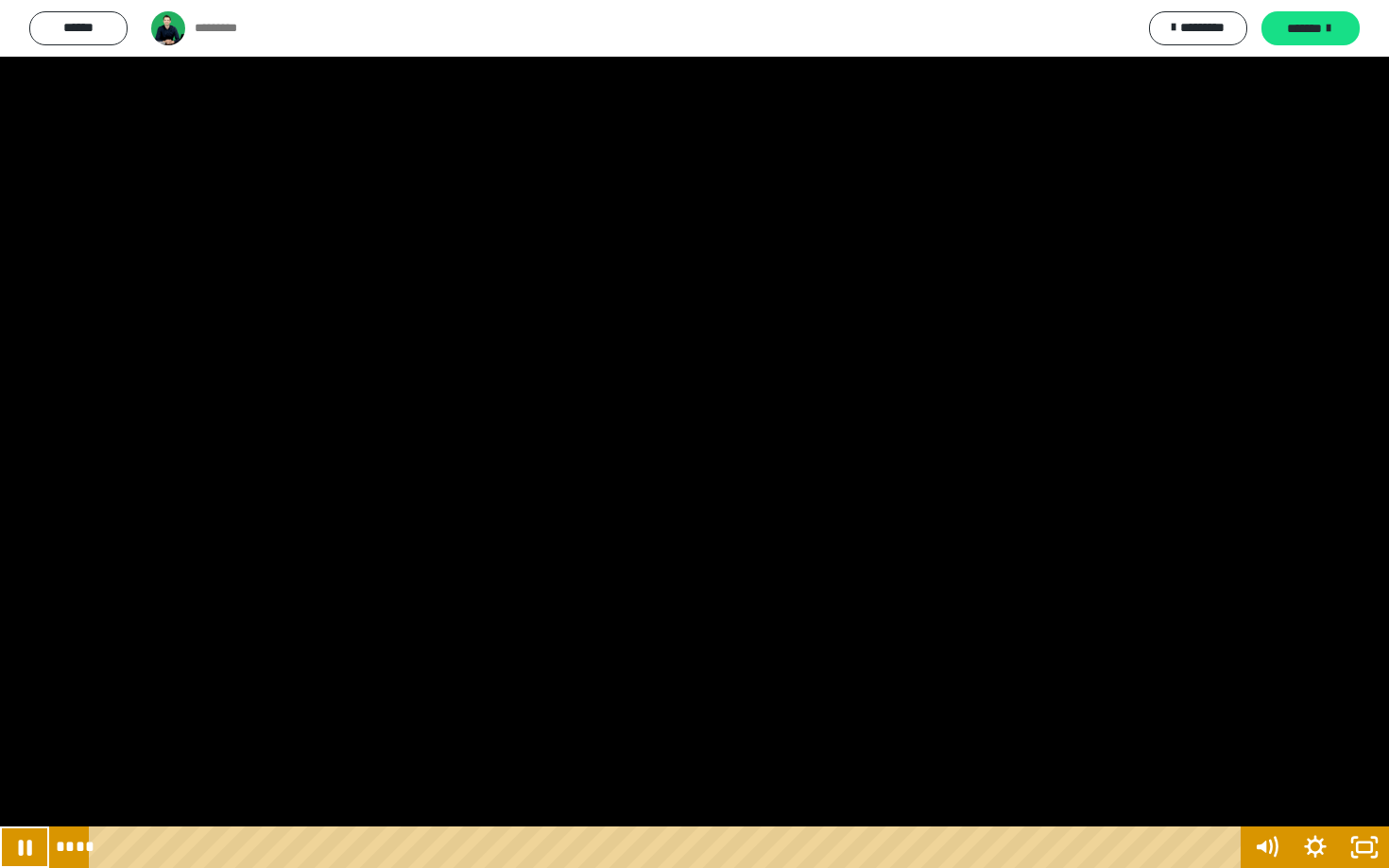 click 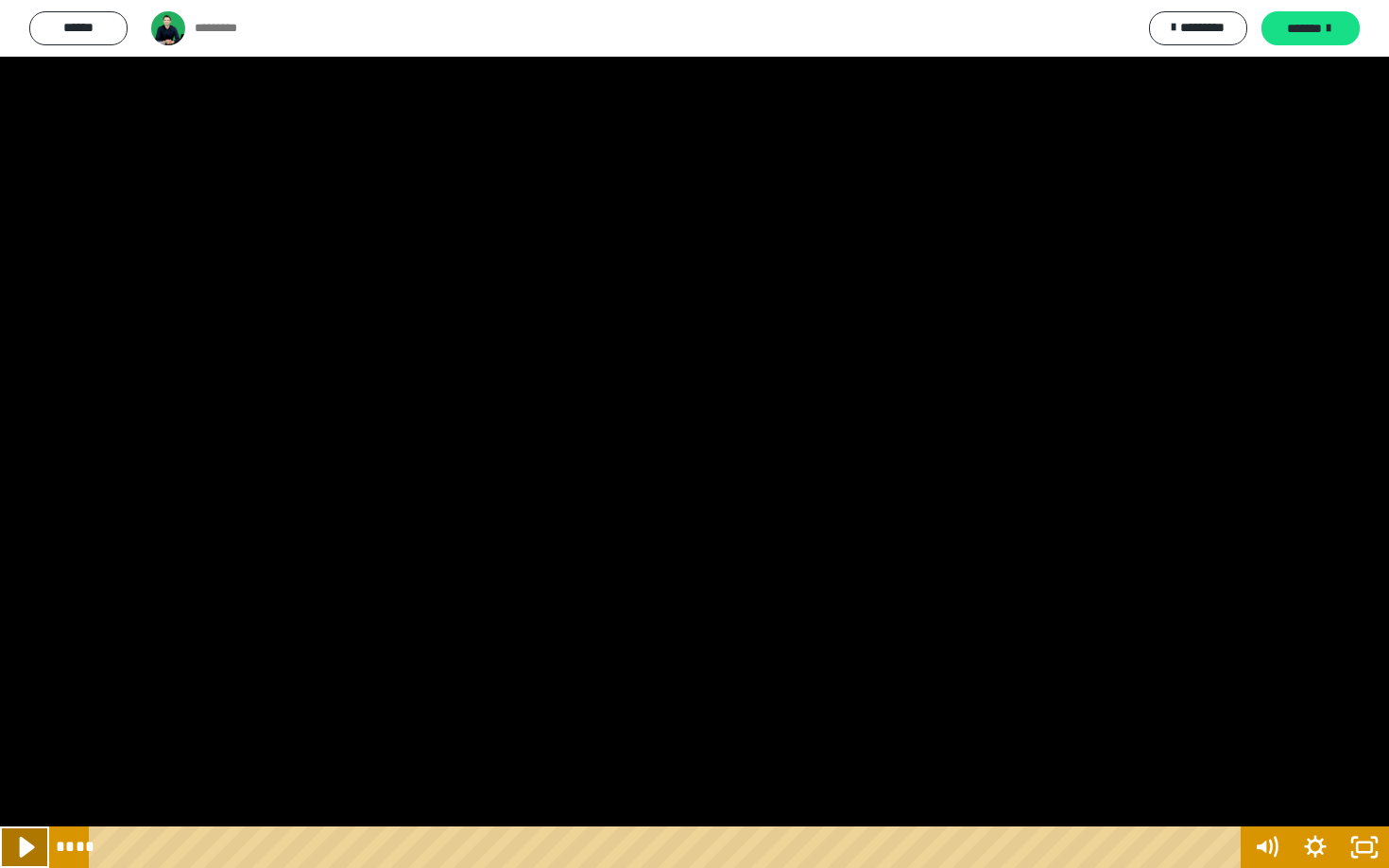 click 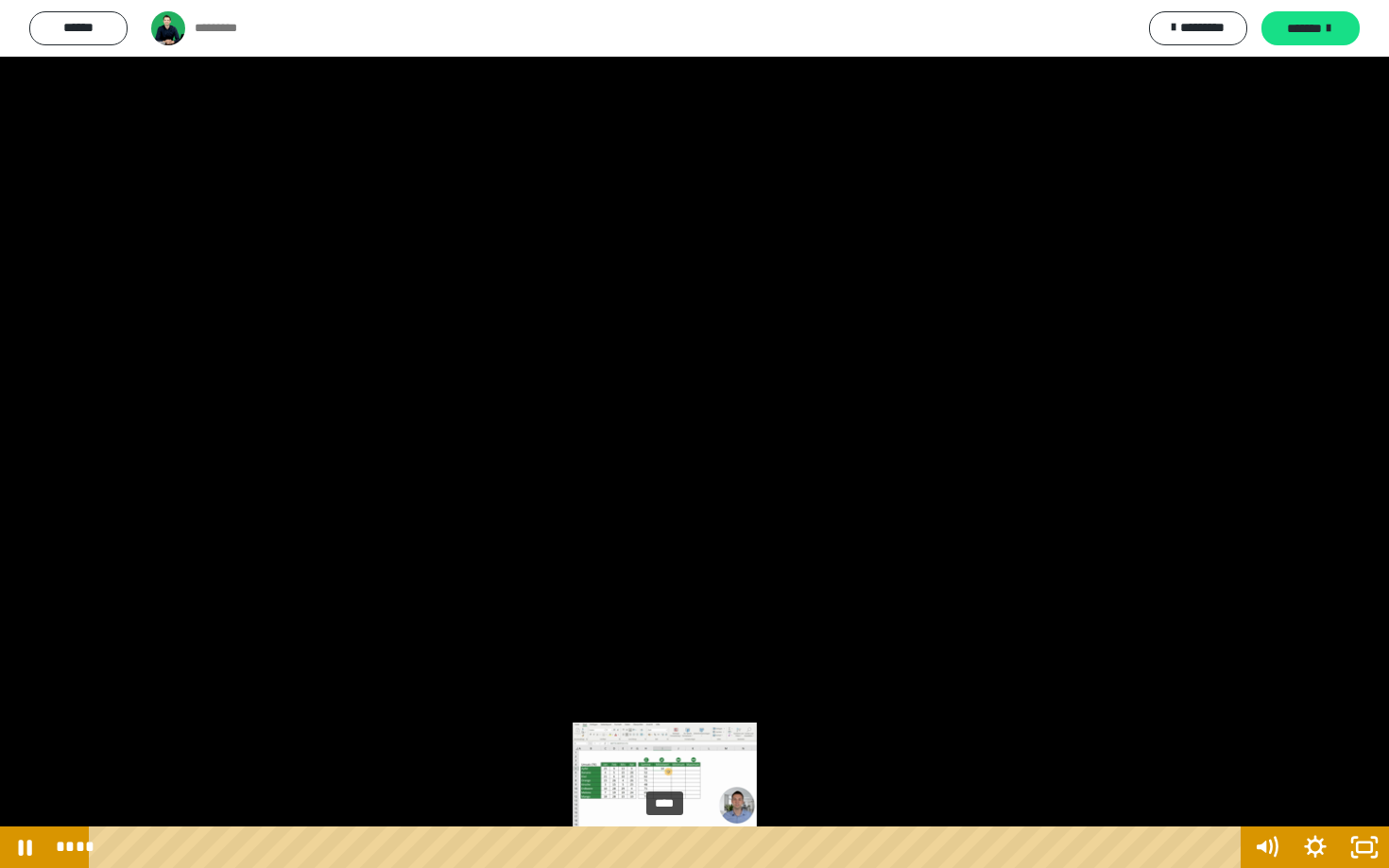 click on "****" at bounding box center (668, 847) 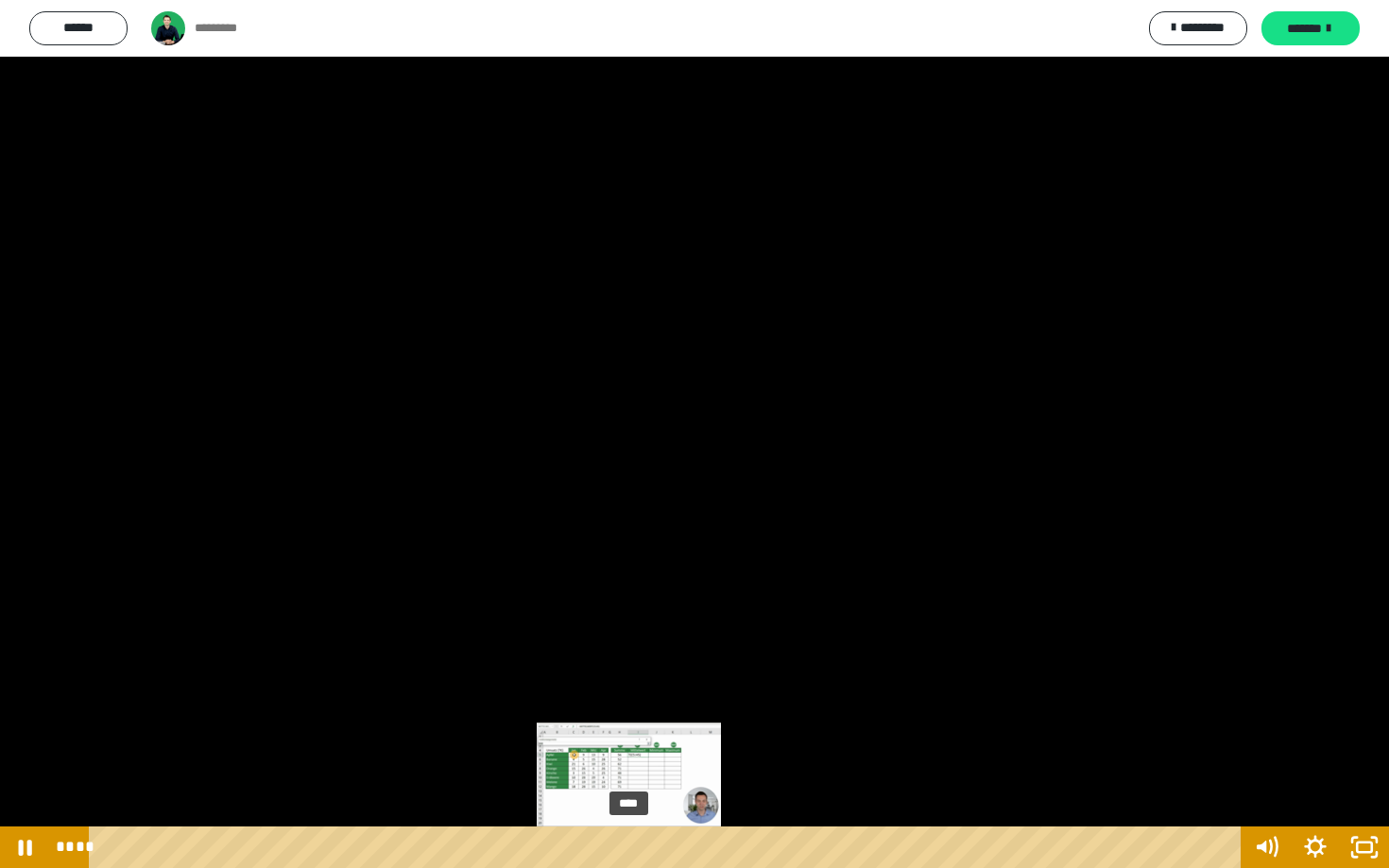 click on "****" at bounding box center (668, 847) 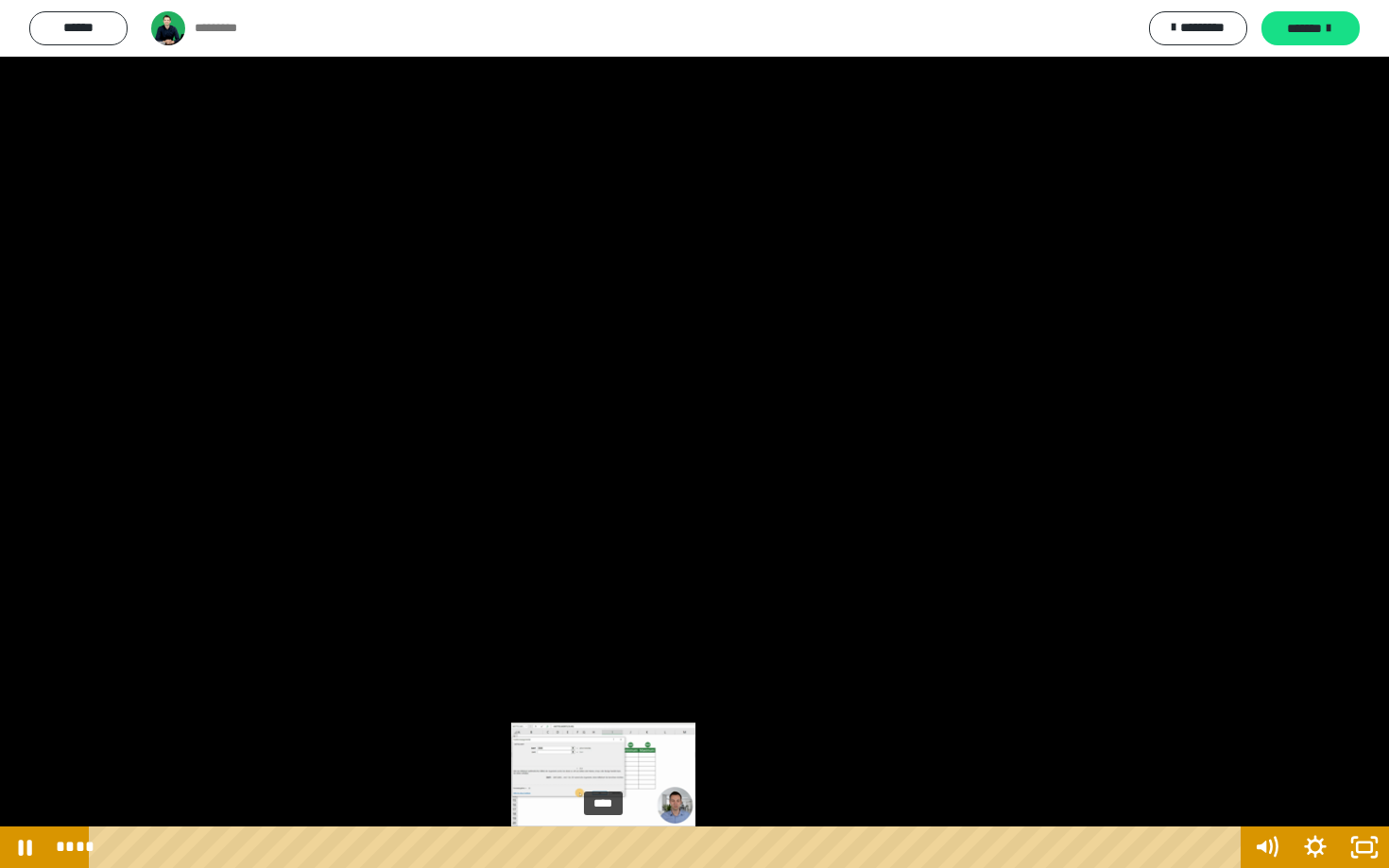 click on "****" at bounding box center [668, 847] 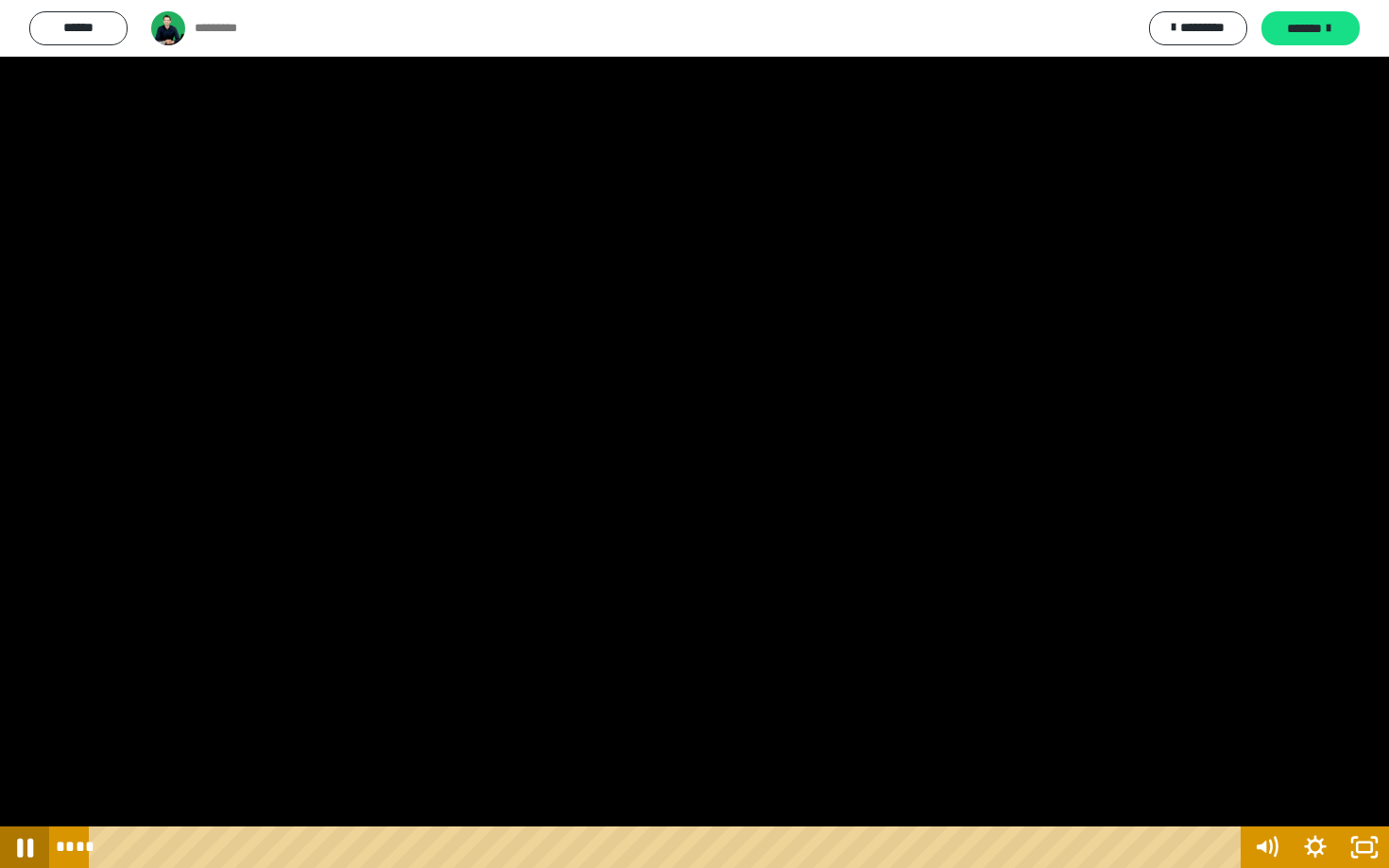 click 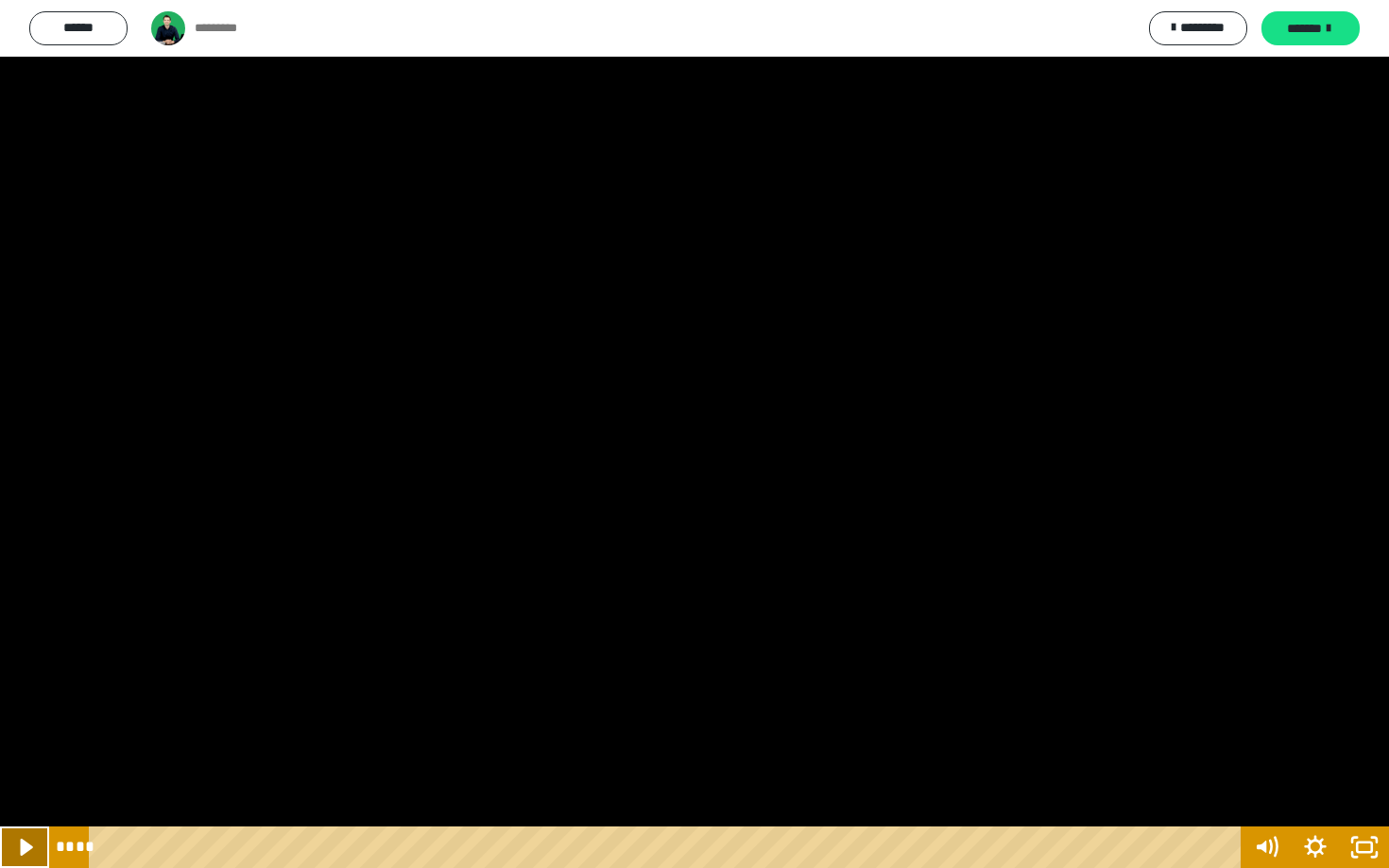 click 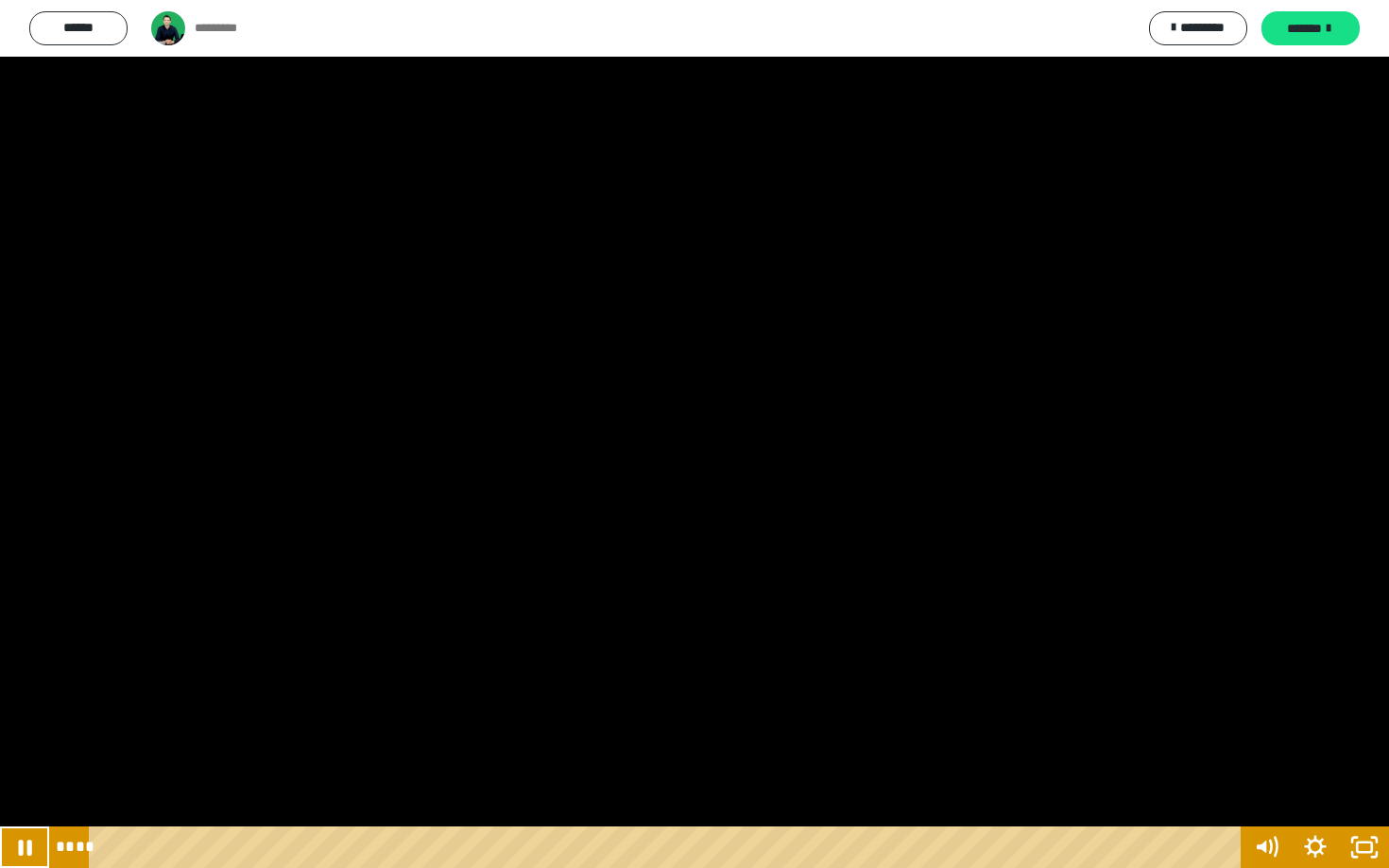 type 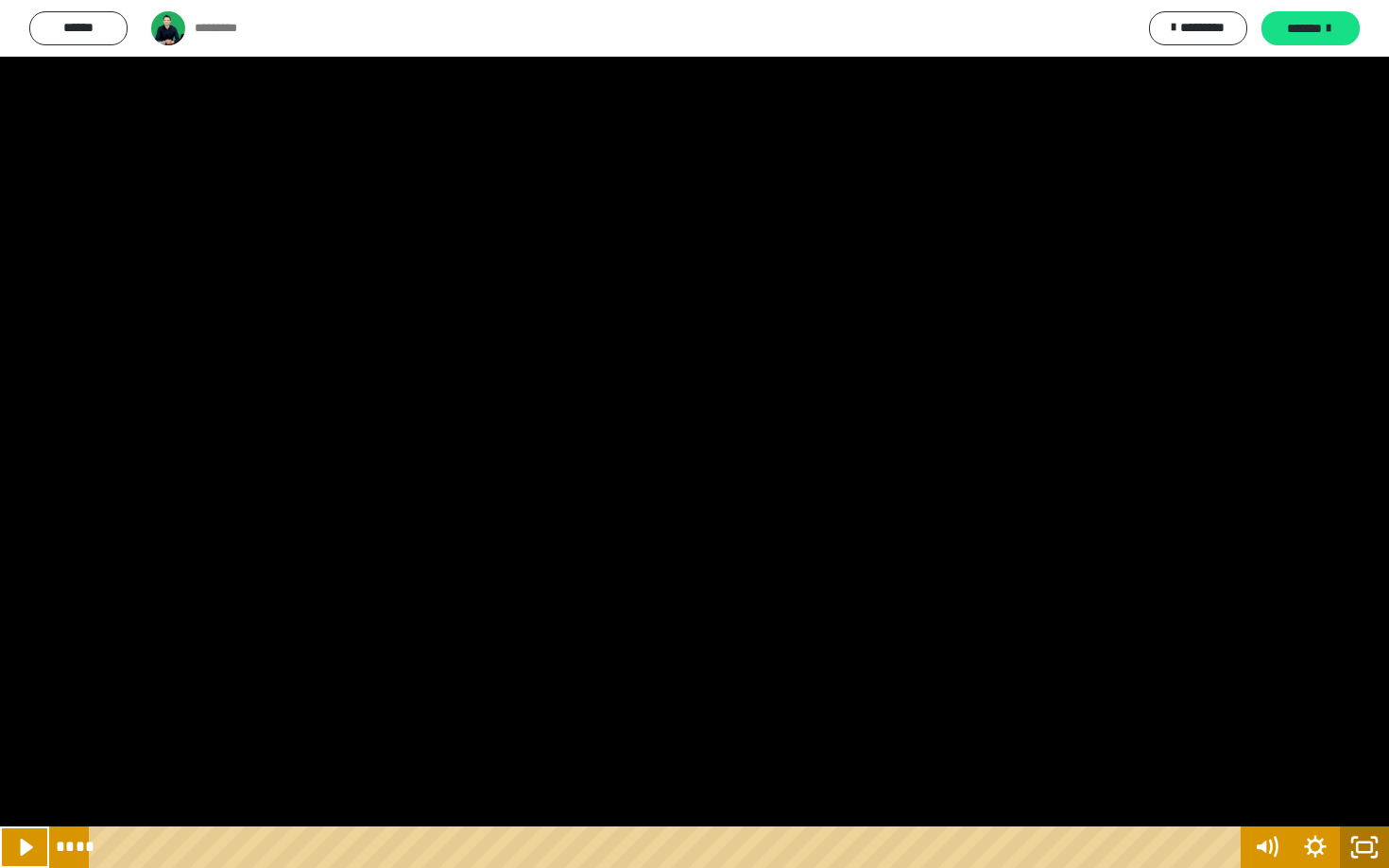 click 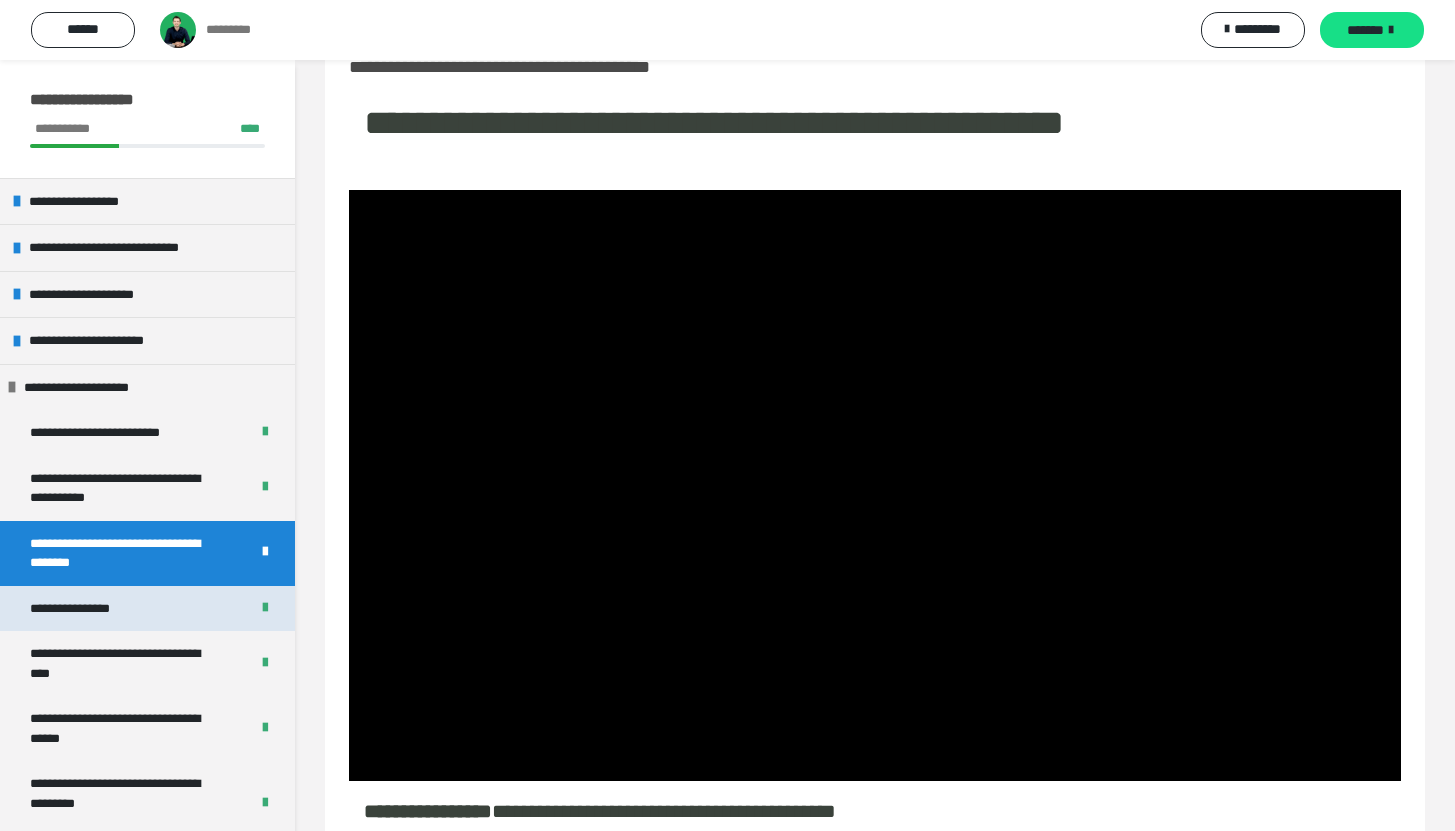 click on "**********" at bounding box center [147, 609] 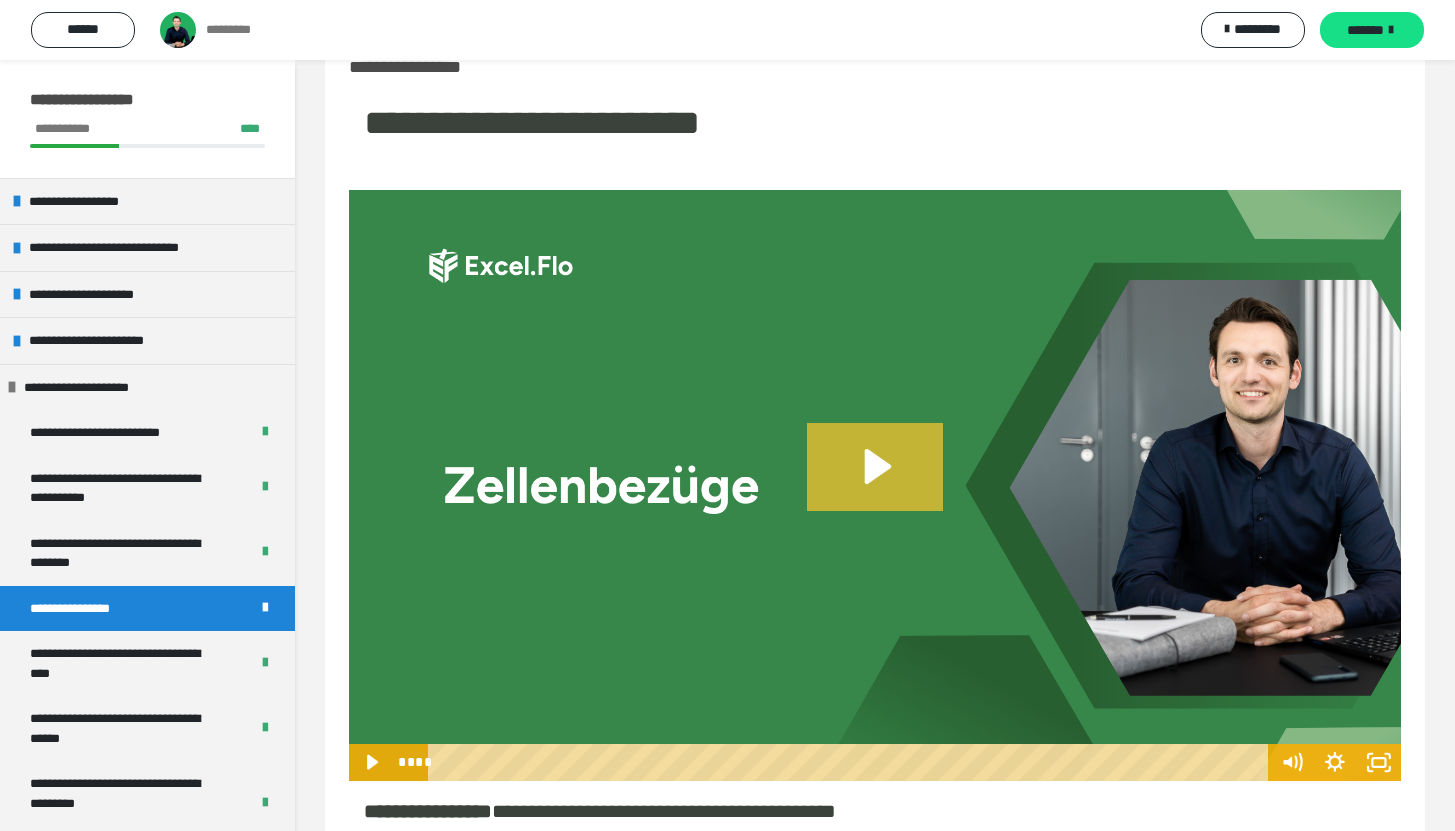 click 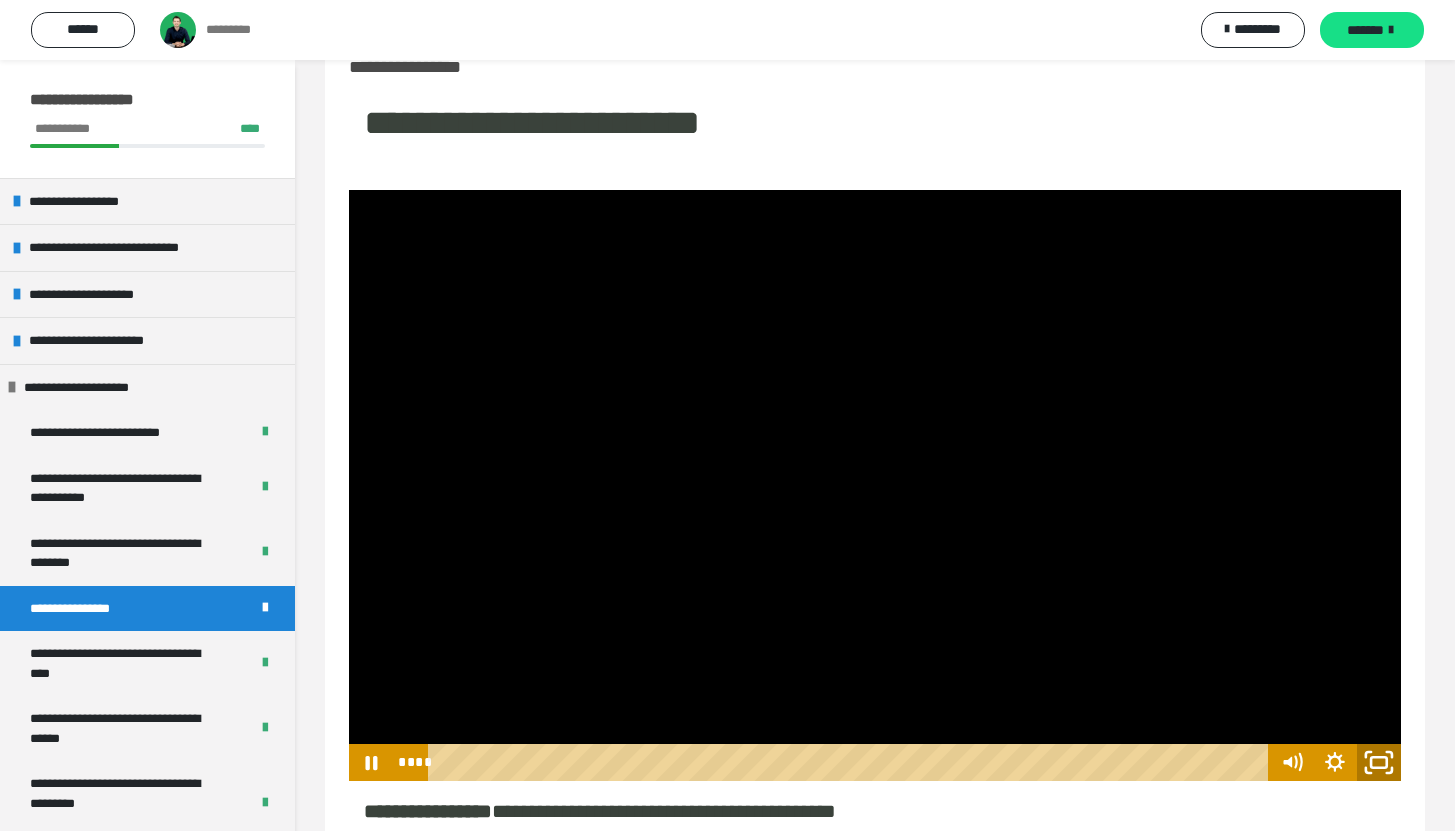 click 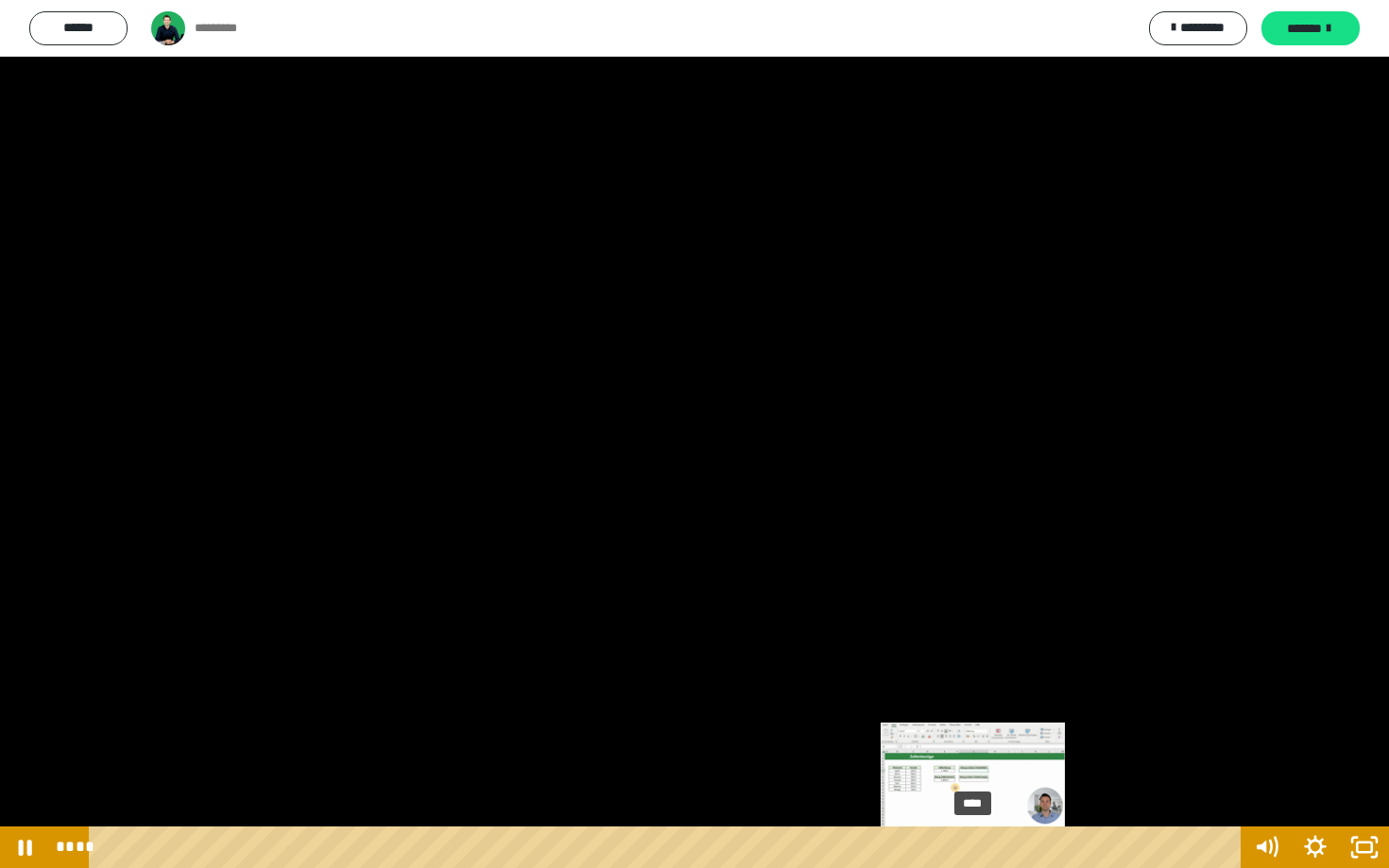 click on "****" at bounding box center [668, 847] 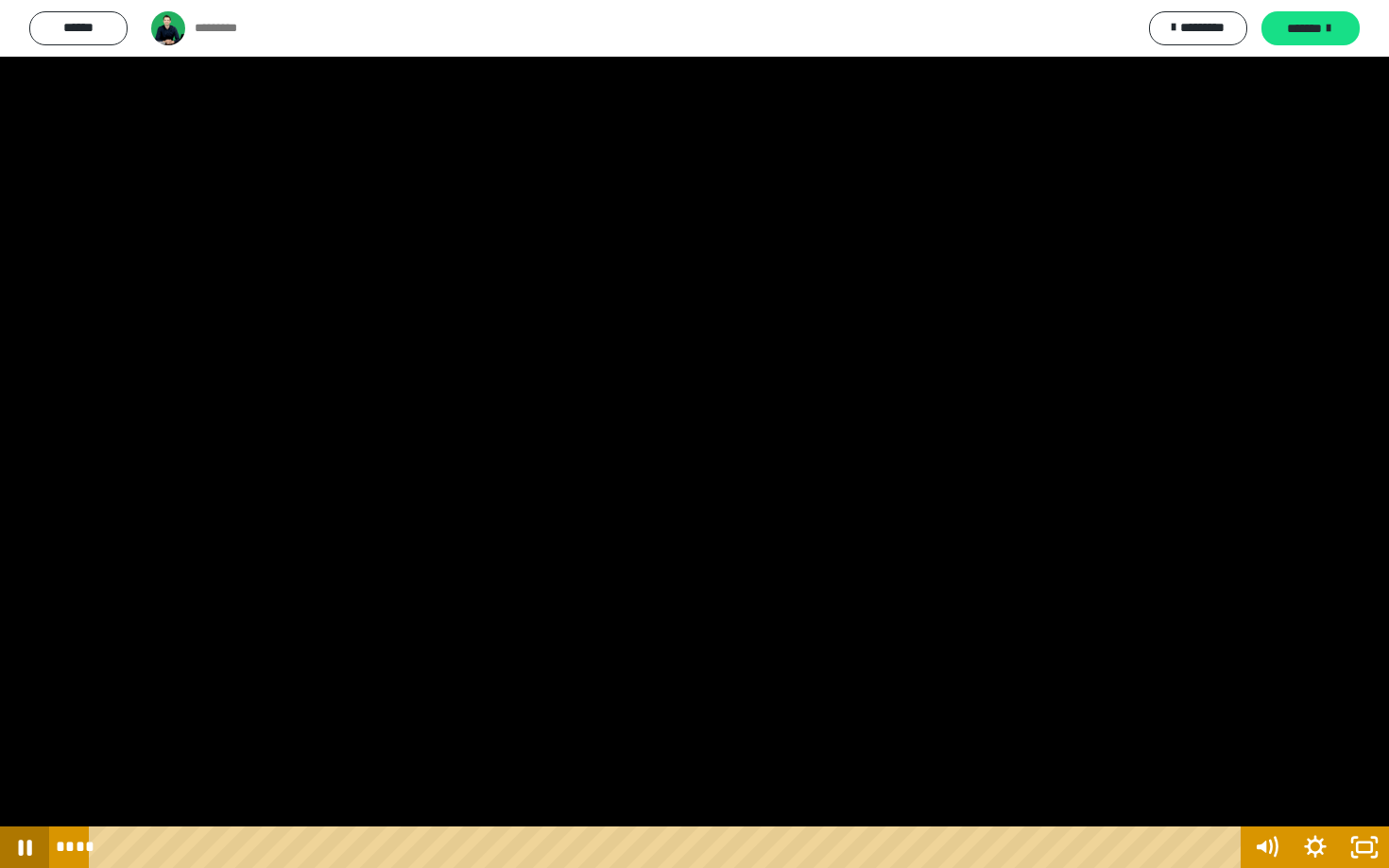 click 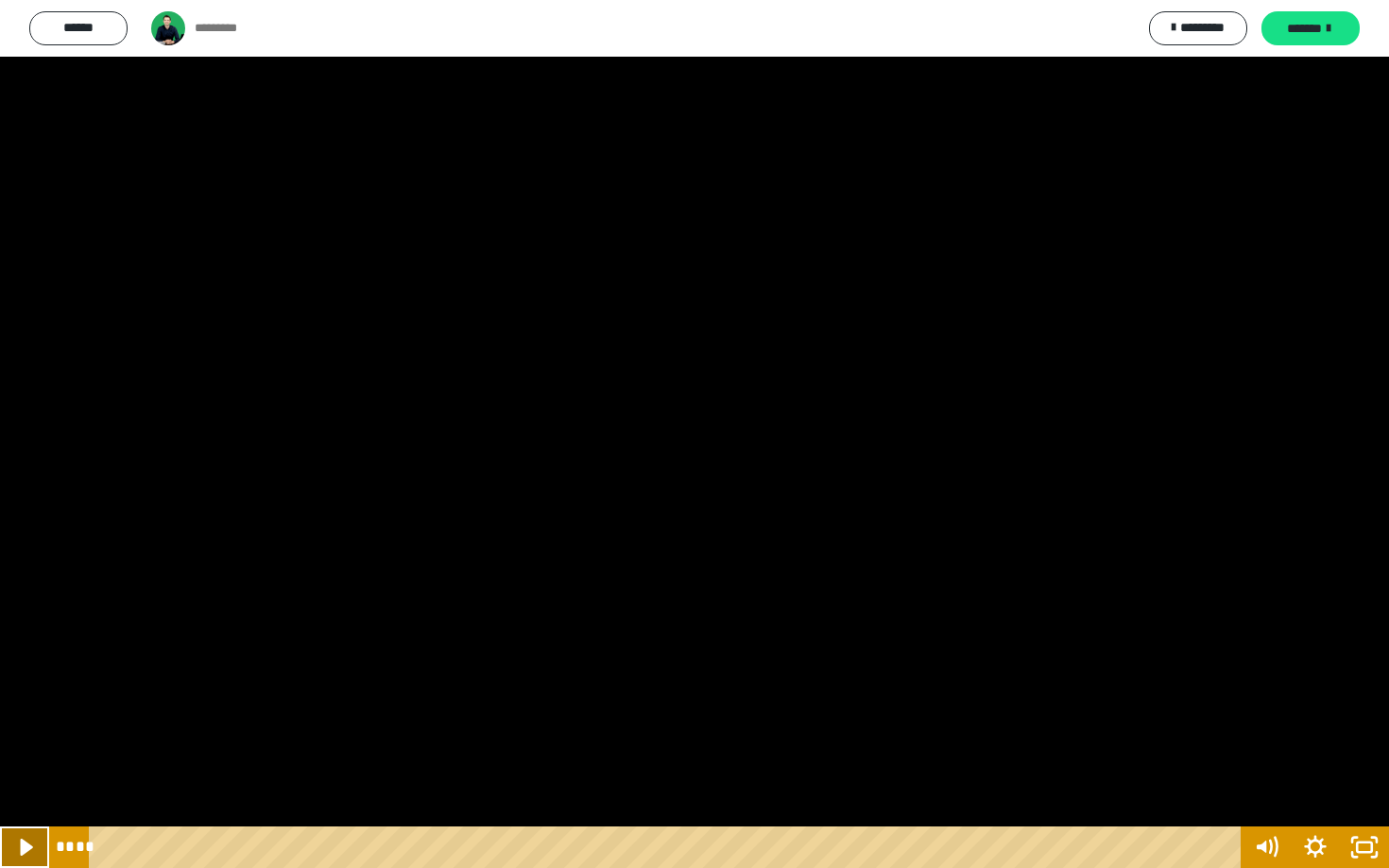 click 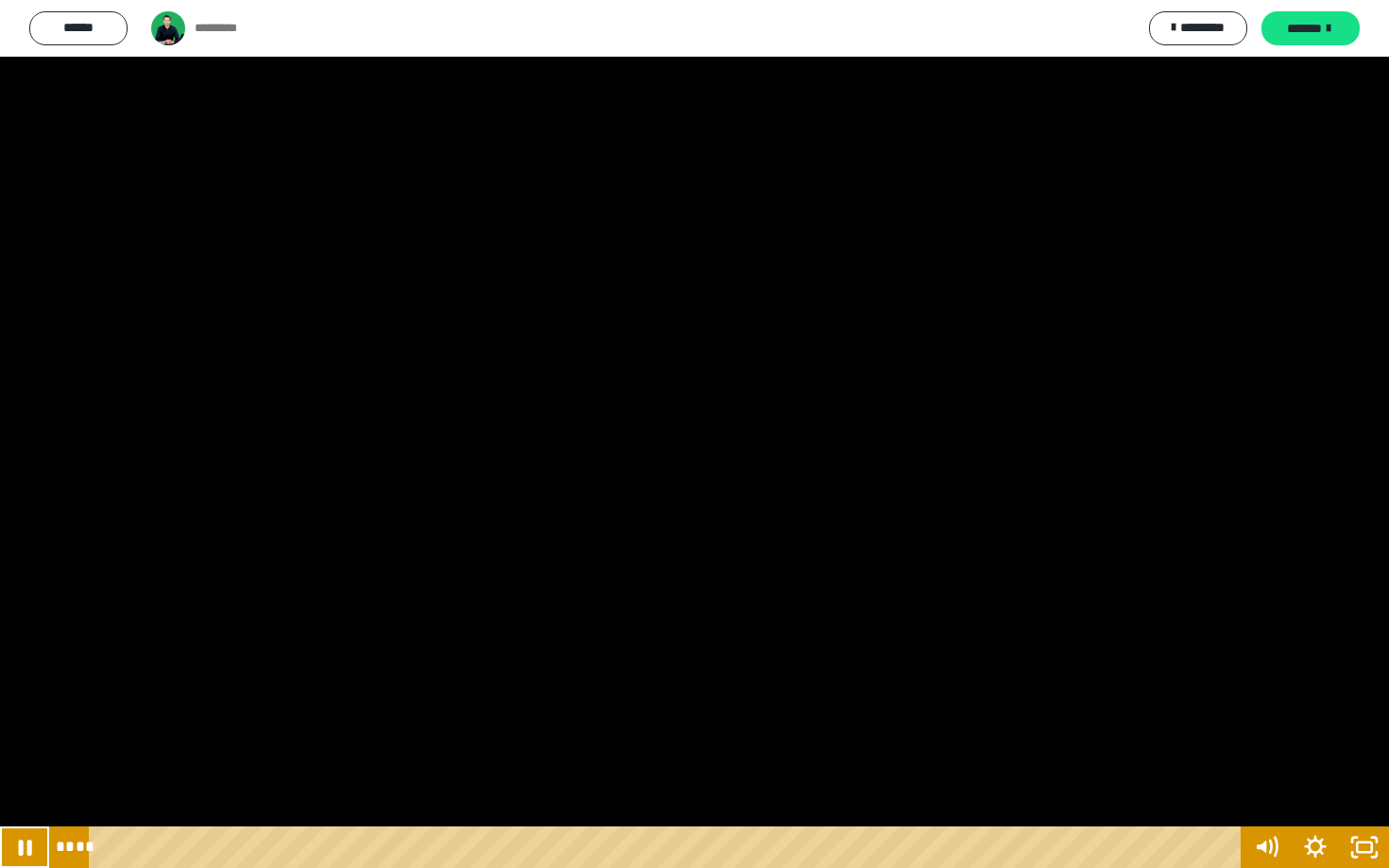 type 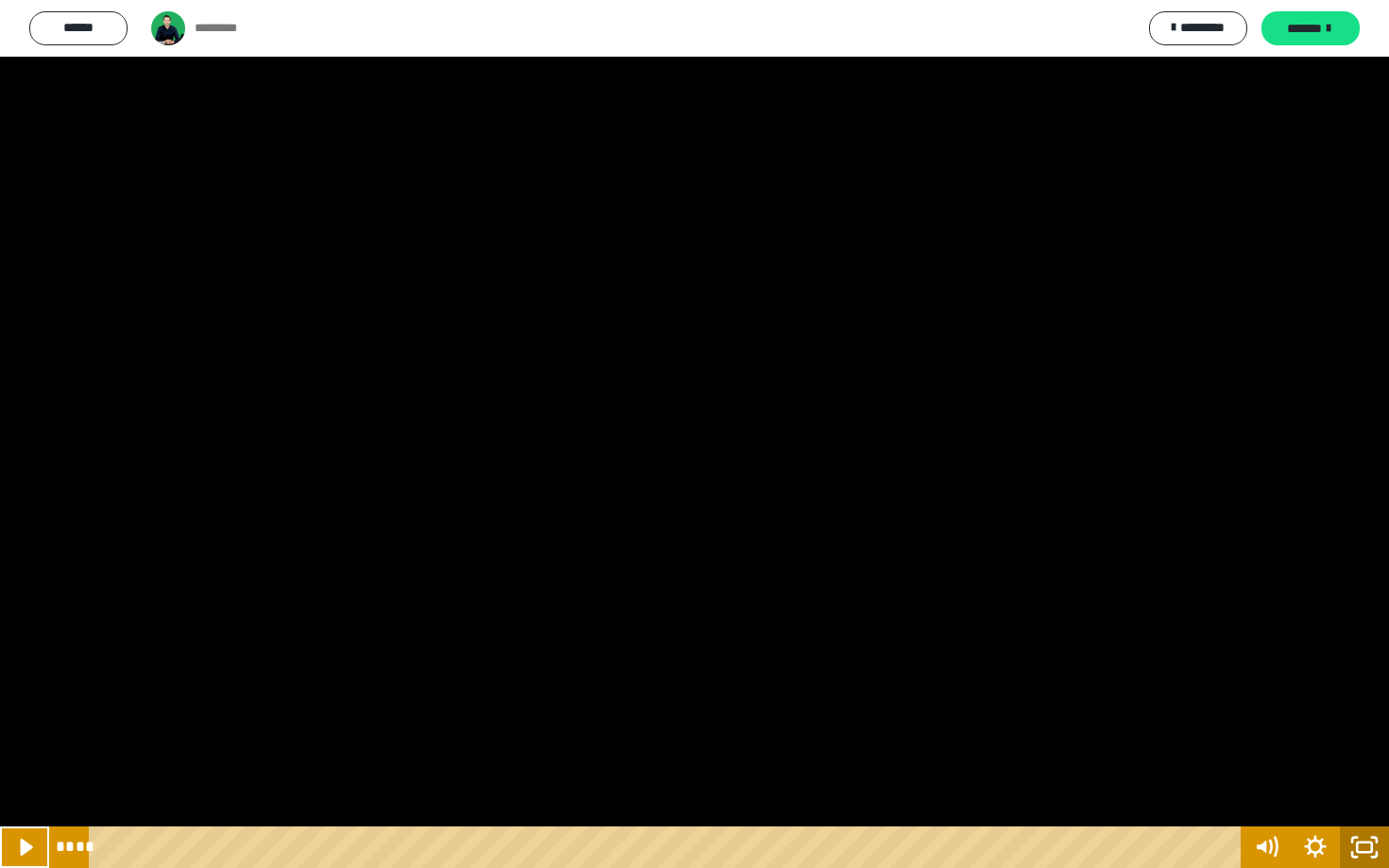 click 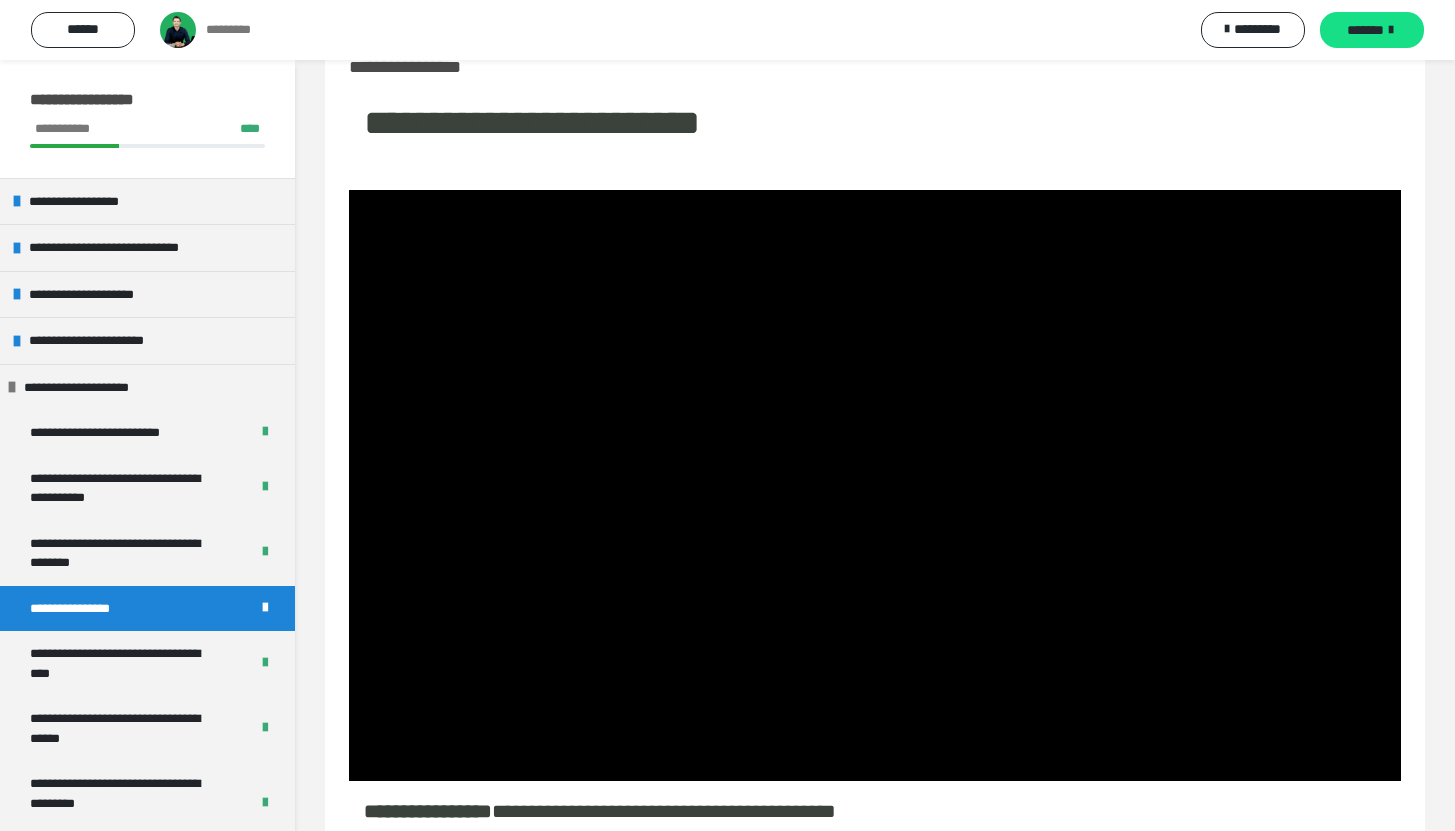 click on "**********" at bounding box center (86, 609) 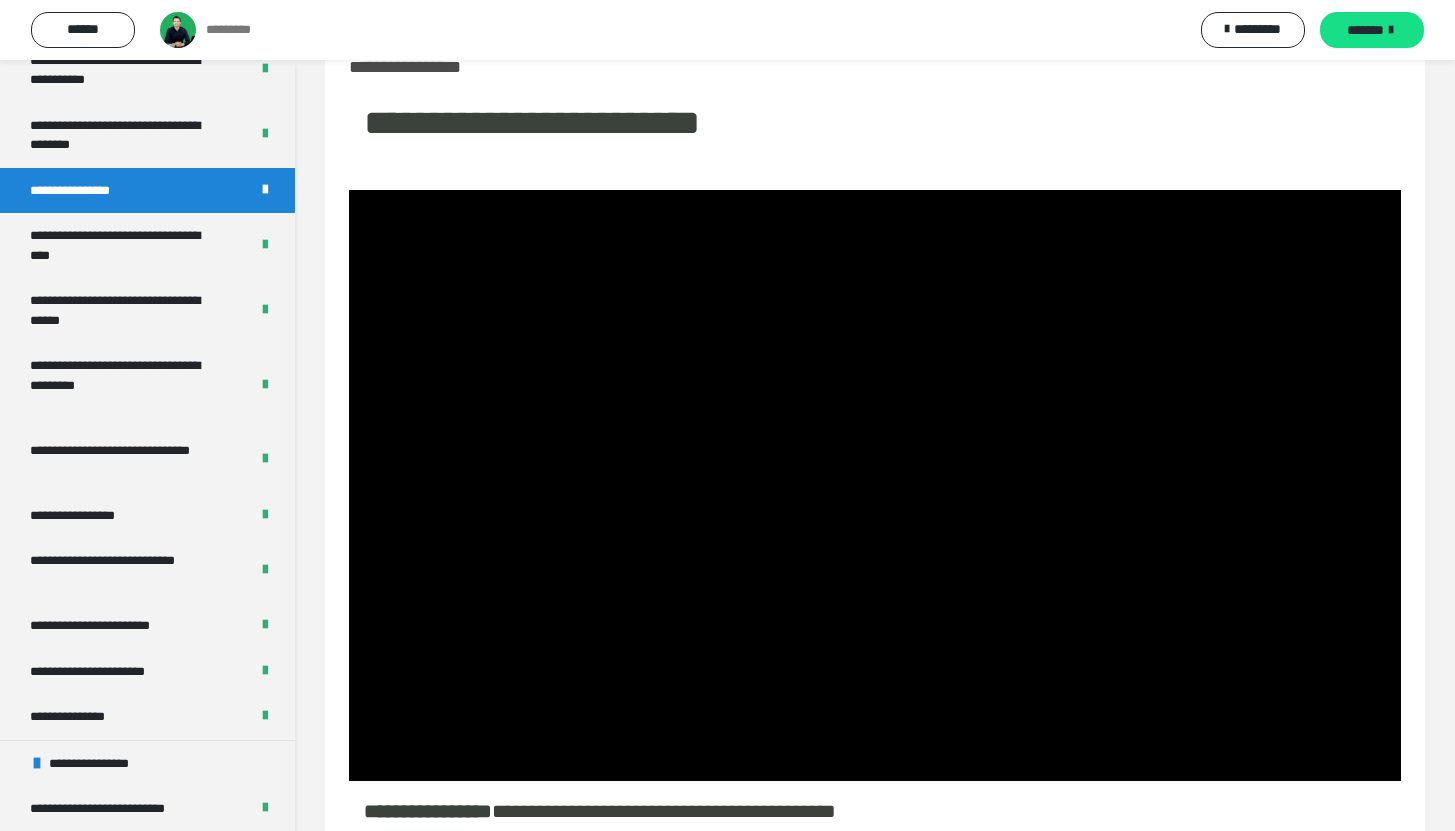 scroll, scrollTop: 534, scrollLeft: 0, axis: vertical 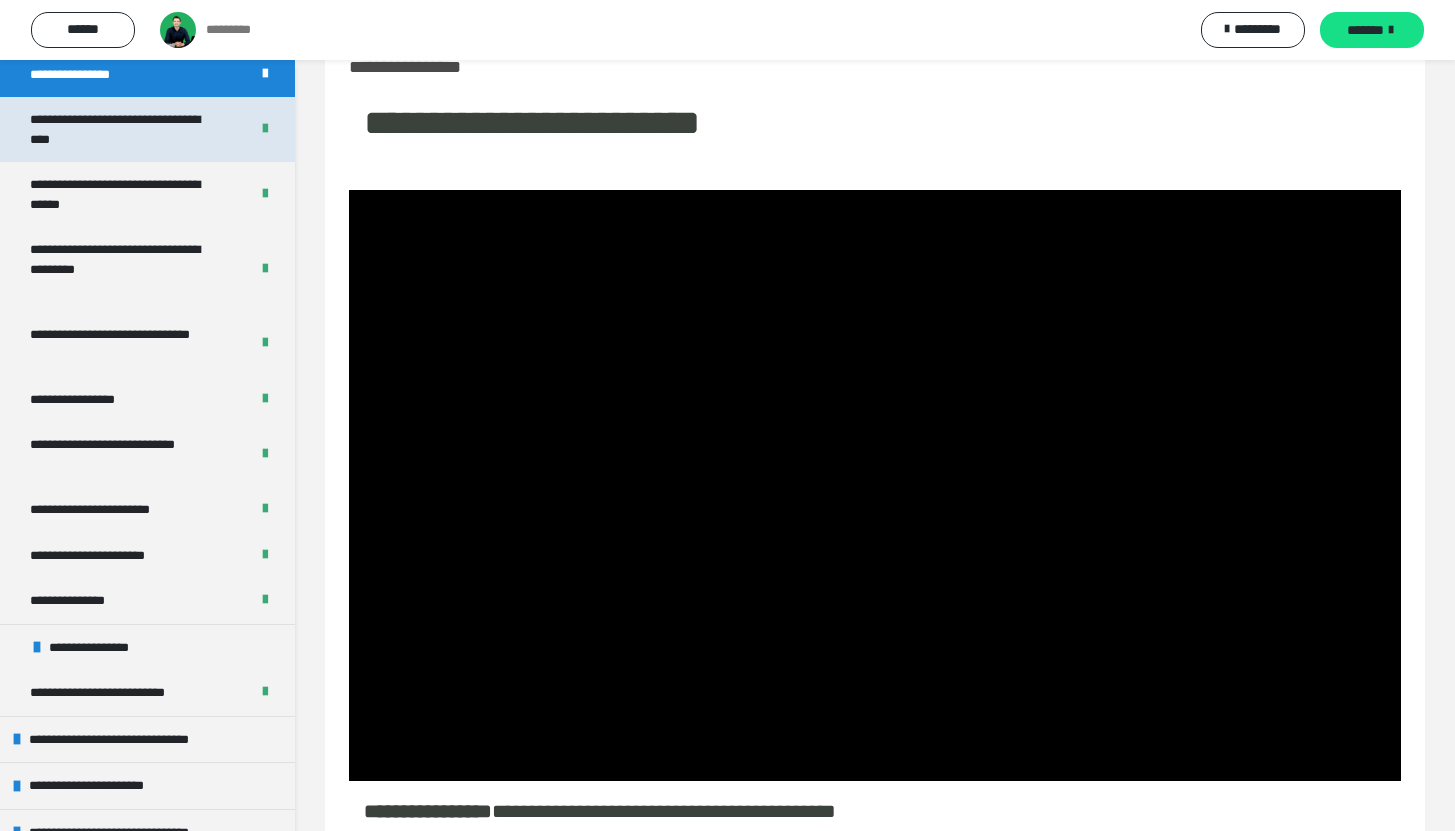 click on "**********" at bounding box center [124, 129] 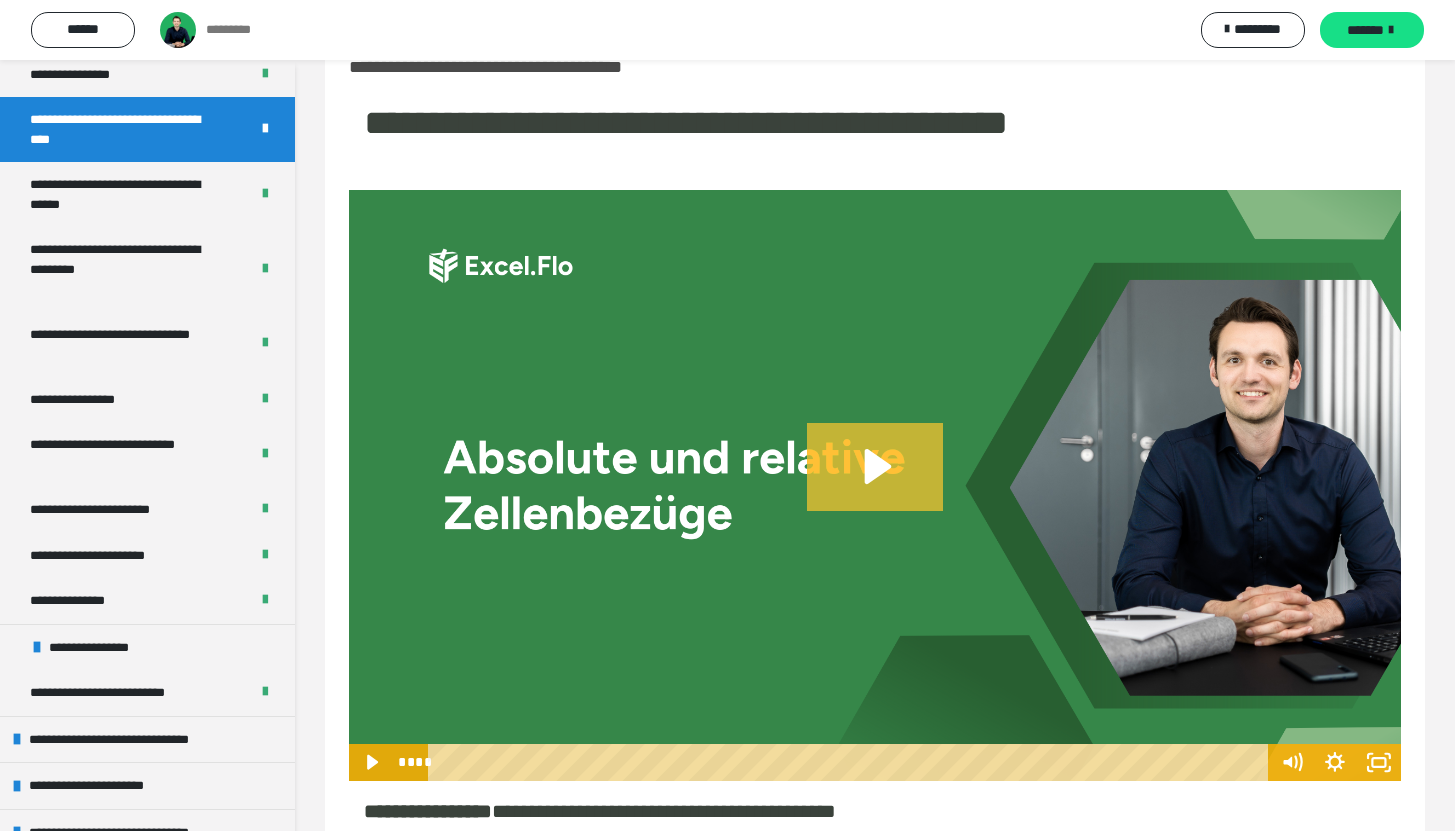 click 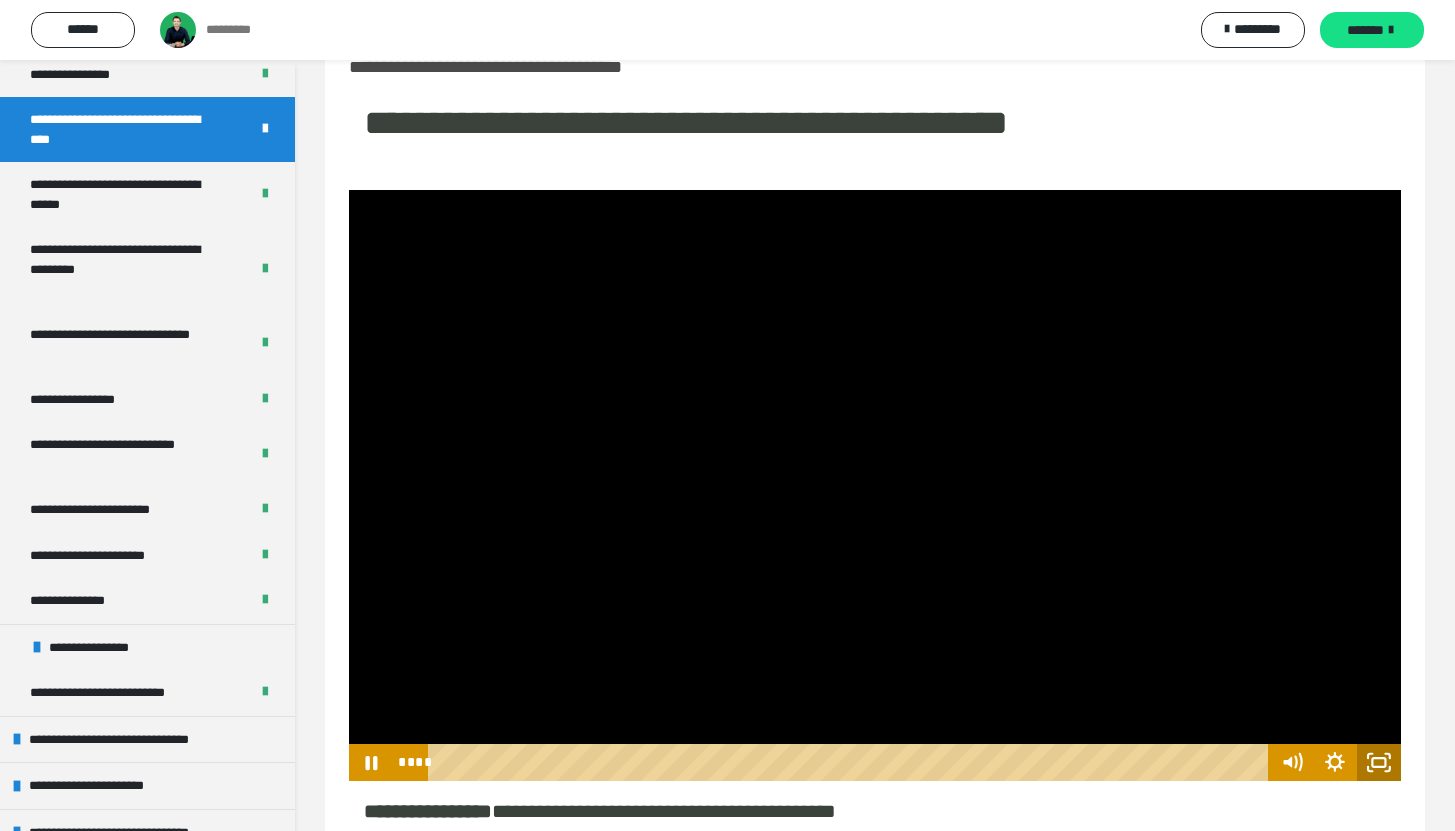 drag, startPoint x: 1385, startPoint y: 756, endPoint x: 1394, endPoint y: 774, distance: 20.12461 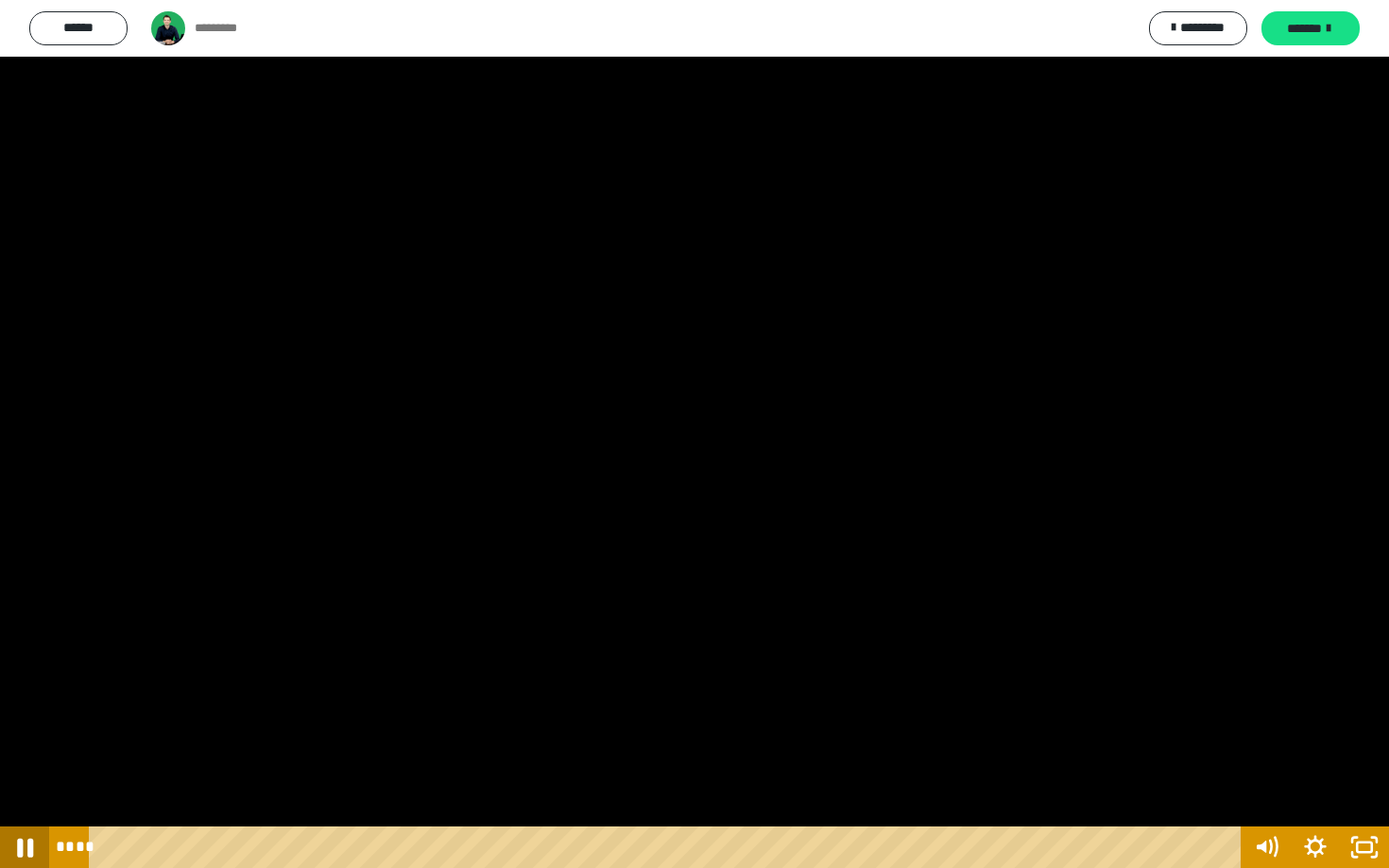 click 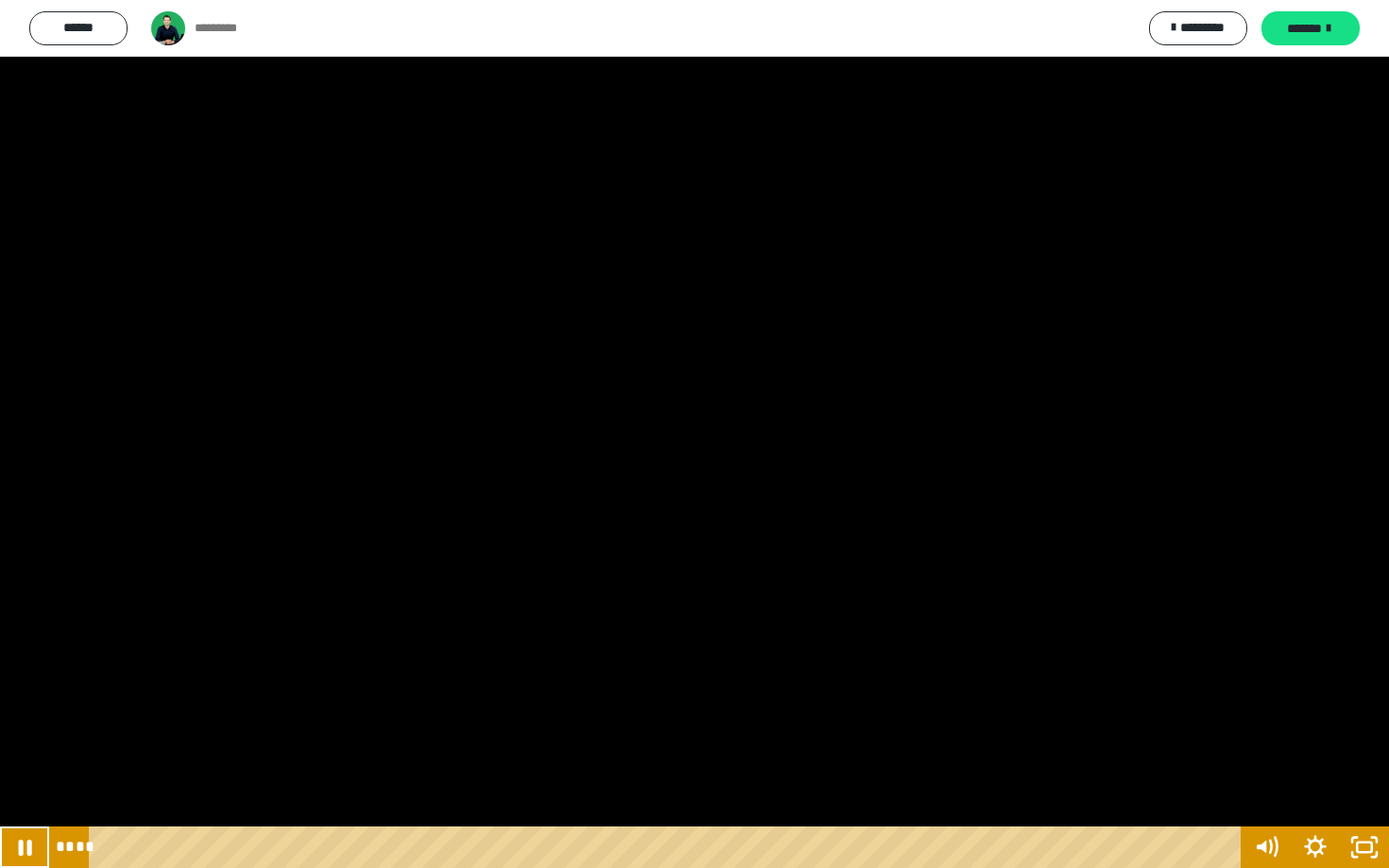 click at bounding box center [694, 434] 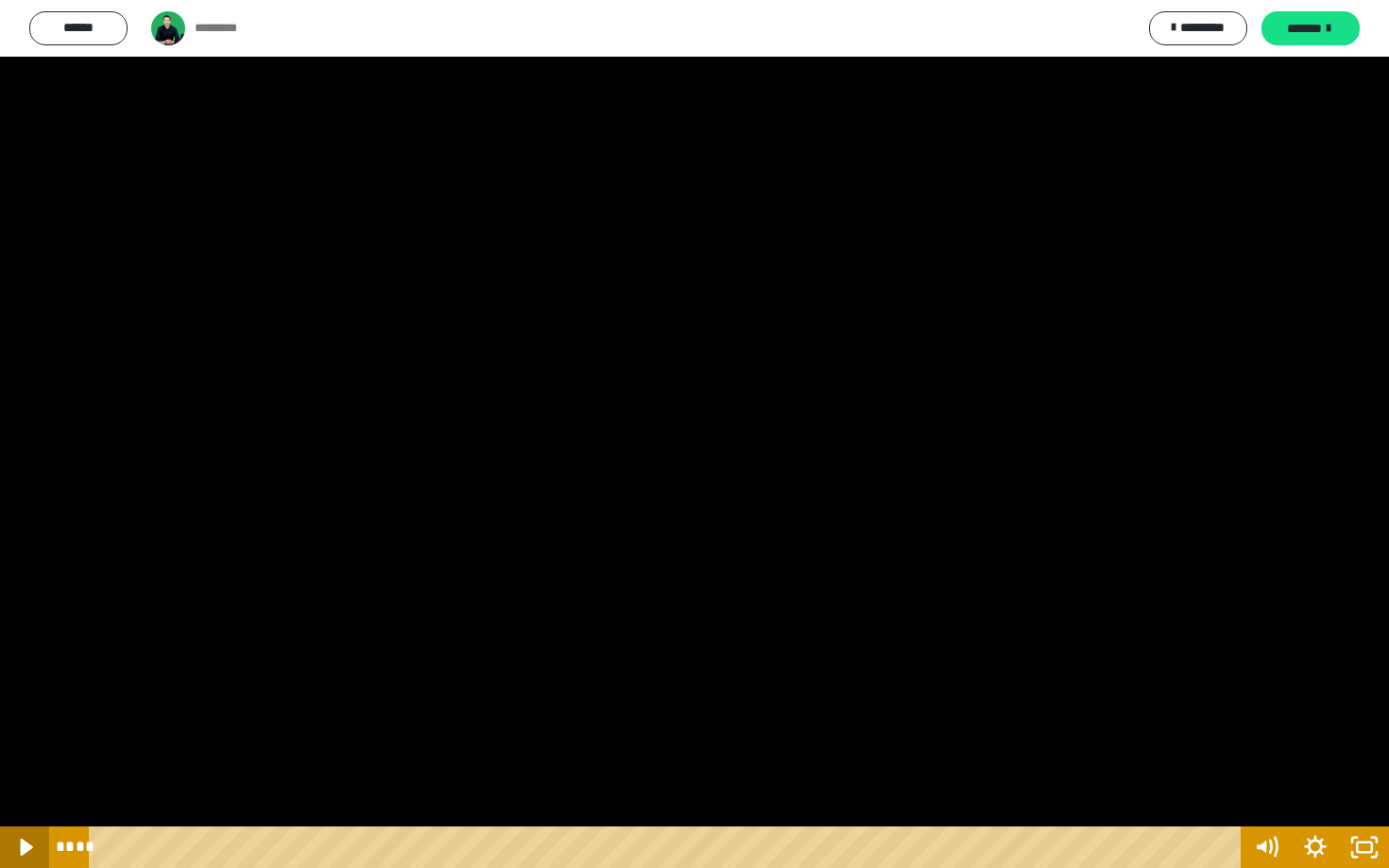 click 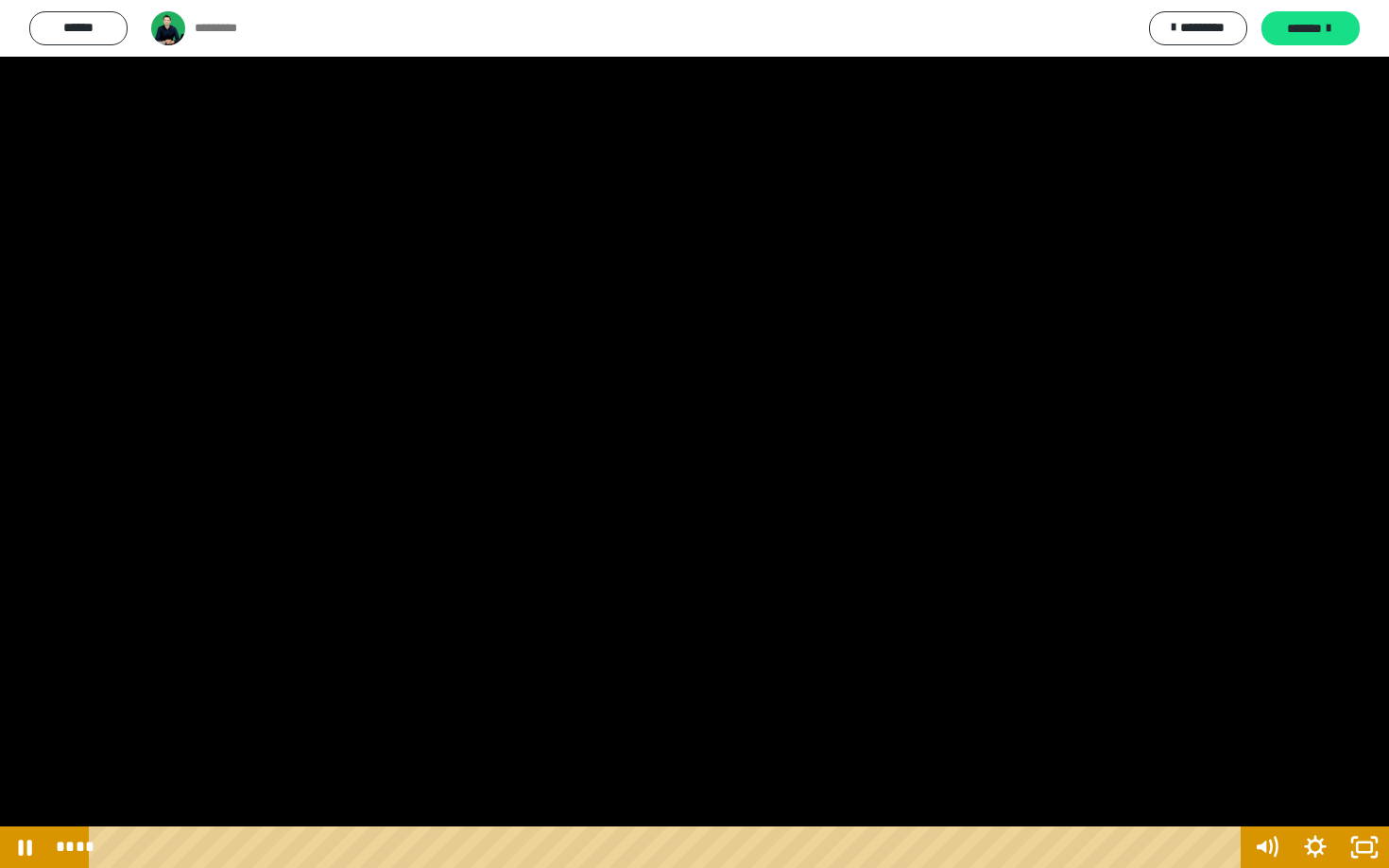 type 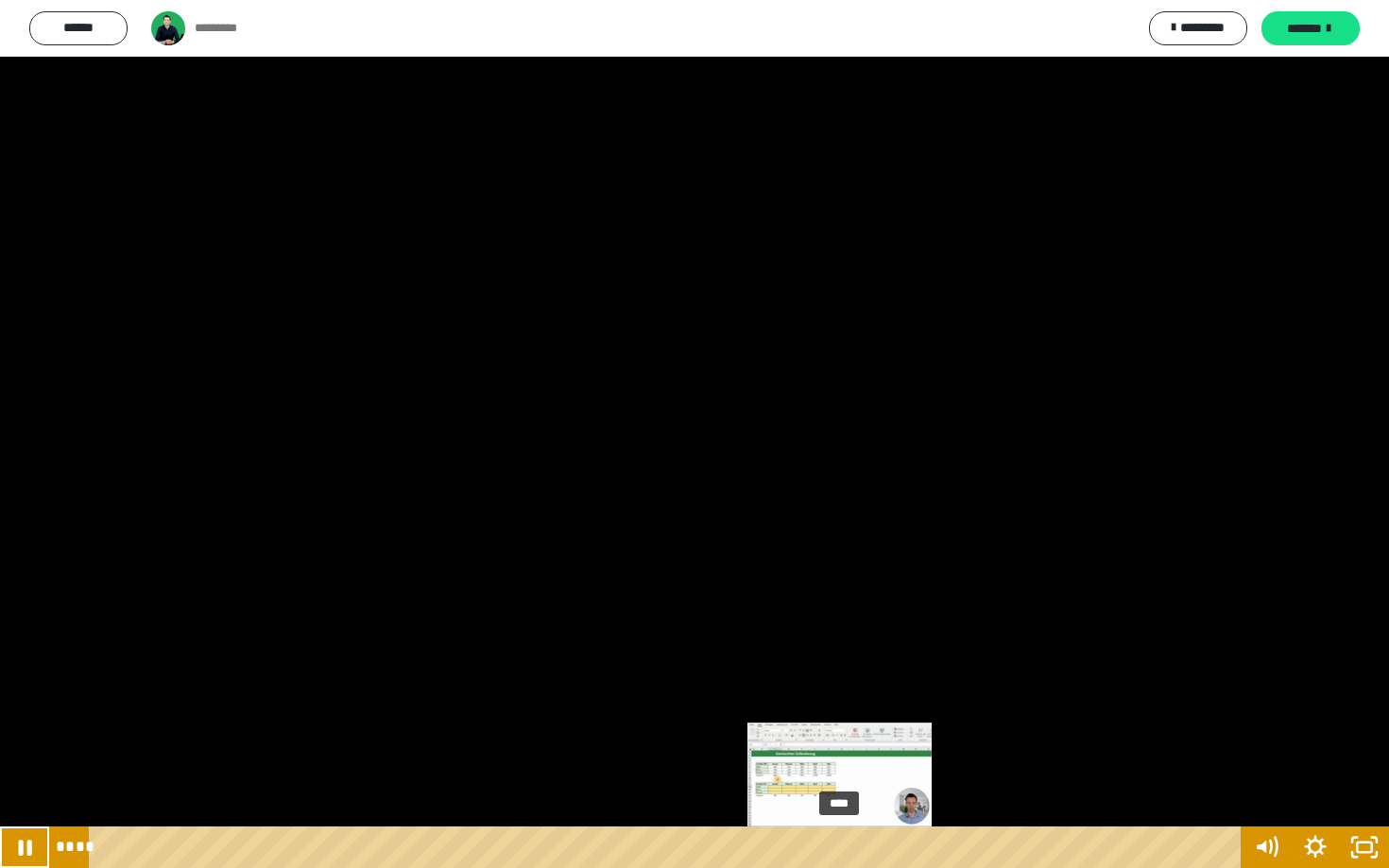 click on "****" at bounding box center [668, 847] 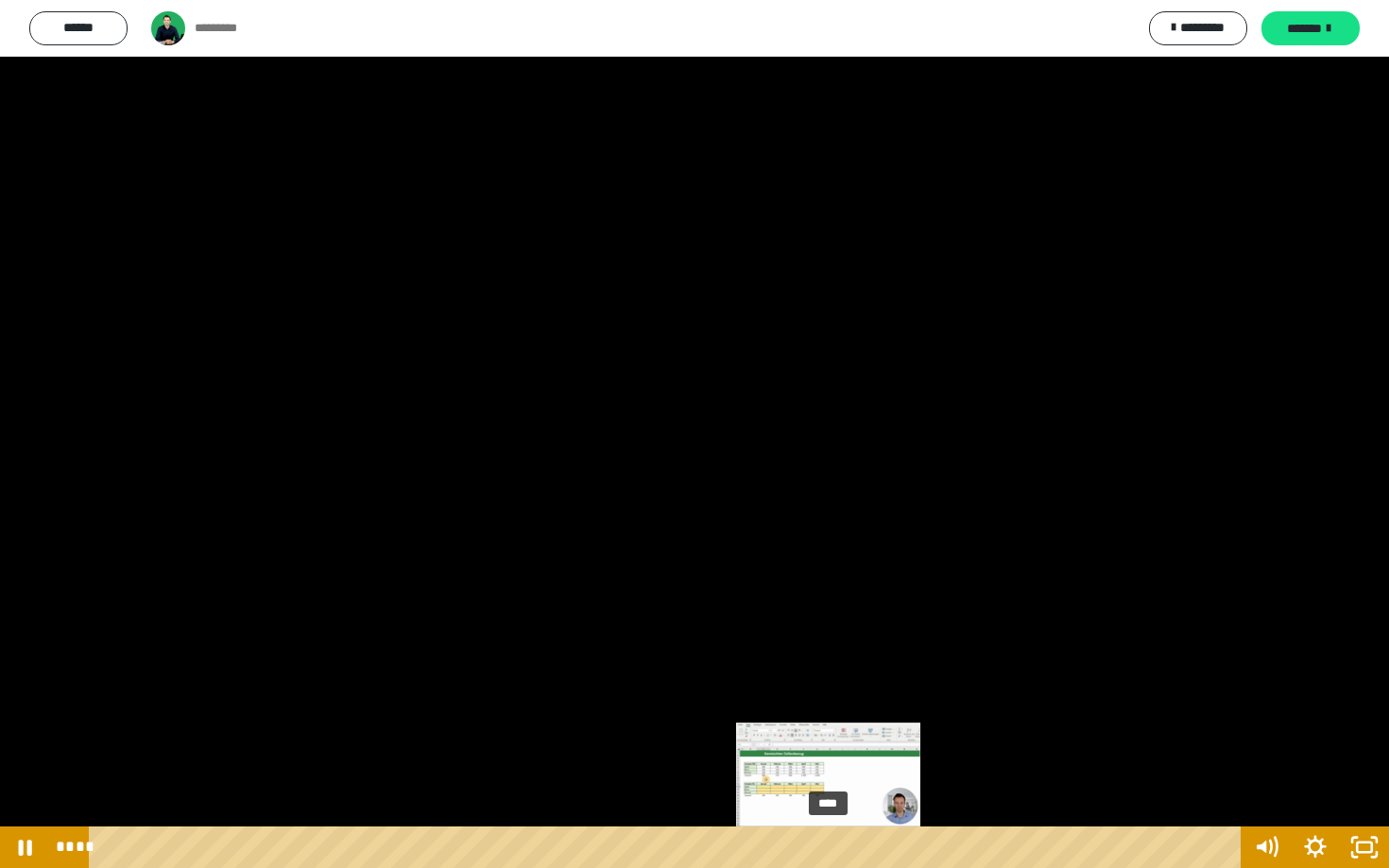 click on "****" at bounding box center [668, 847] 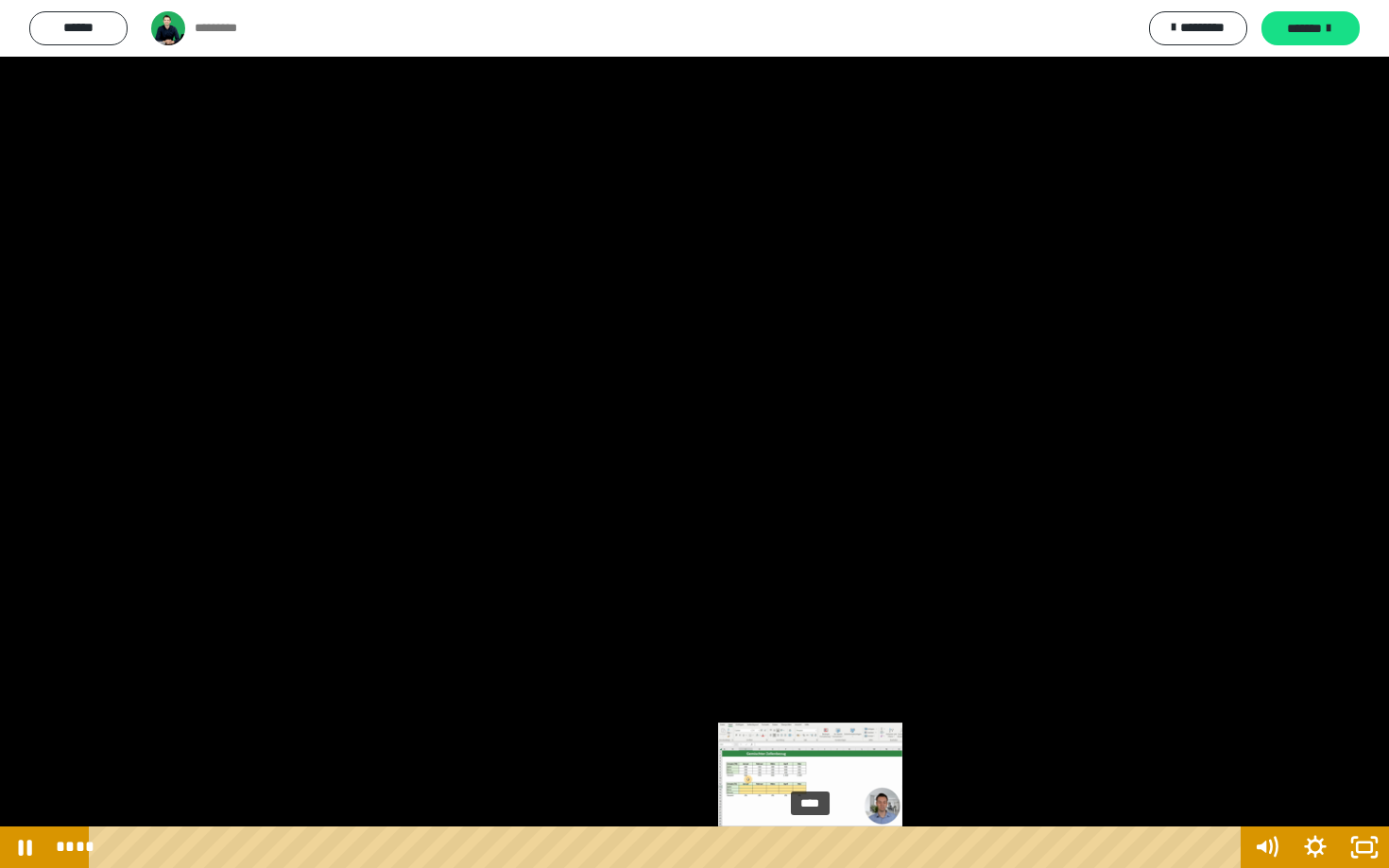 click on "****" at bounding box center (668, 847) 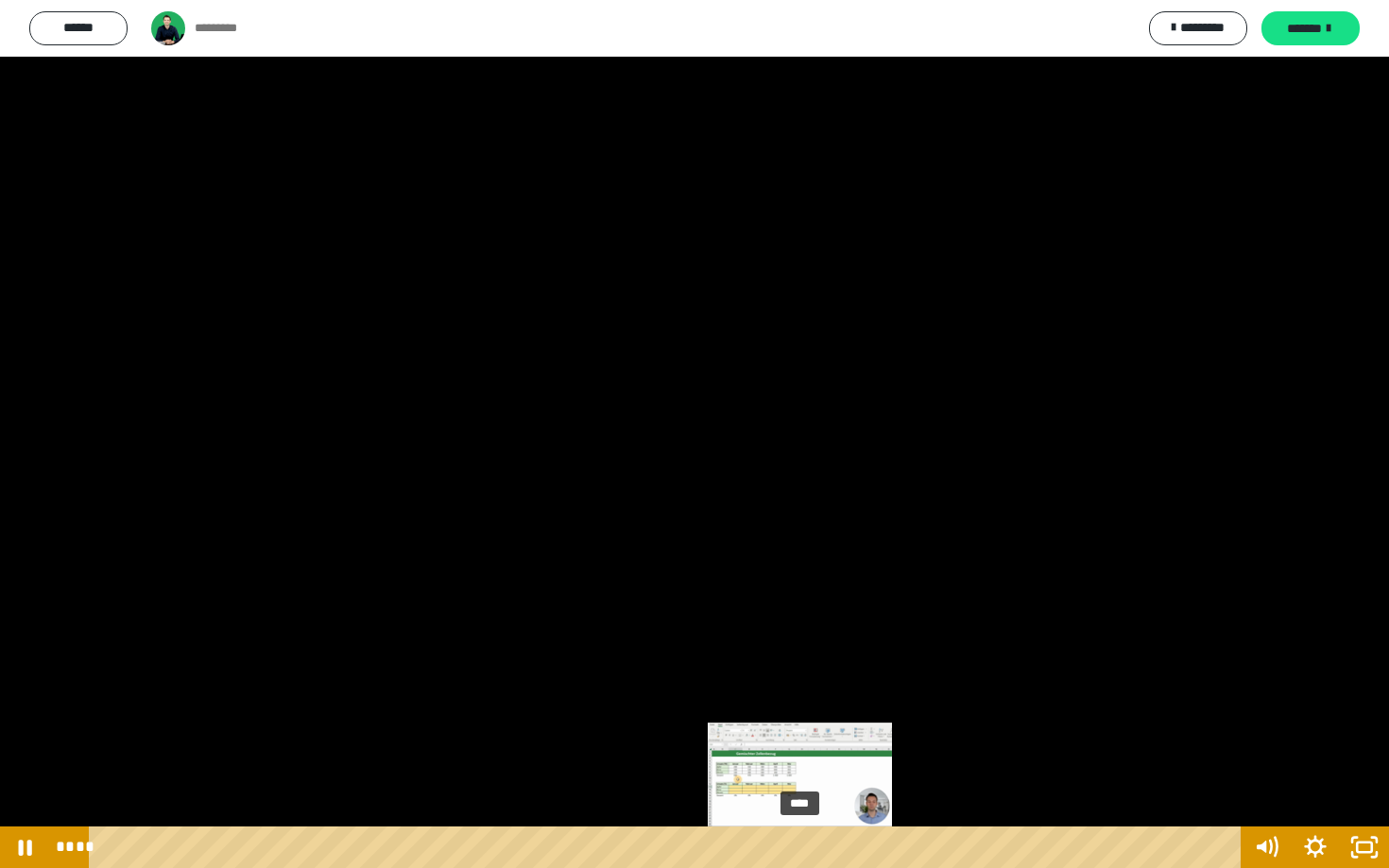 click on "****" at bounding box center [668, 847] 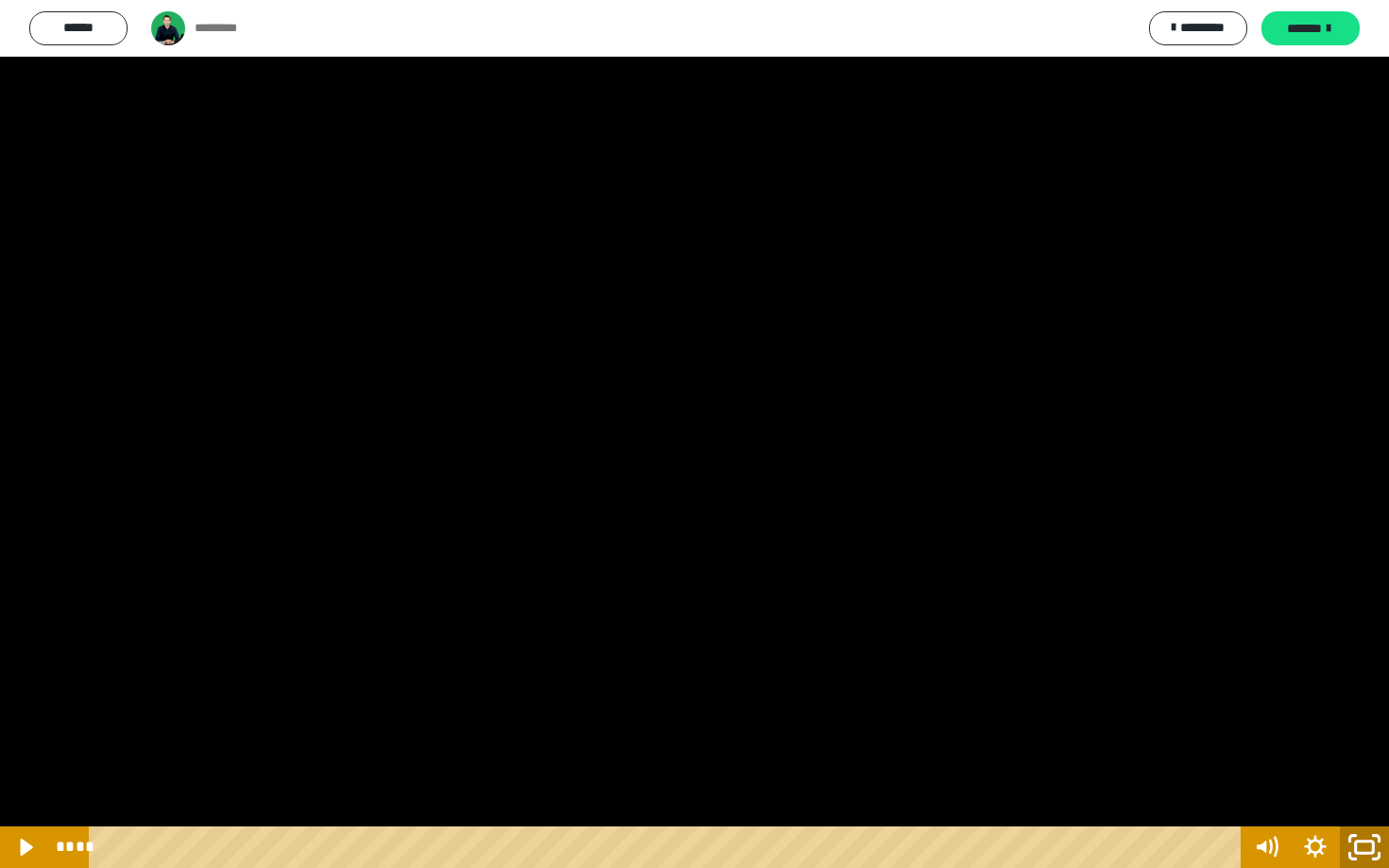 click 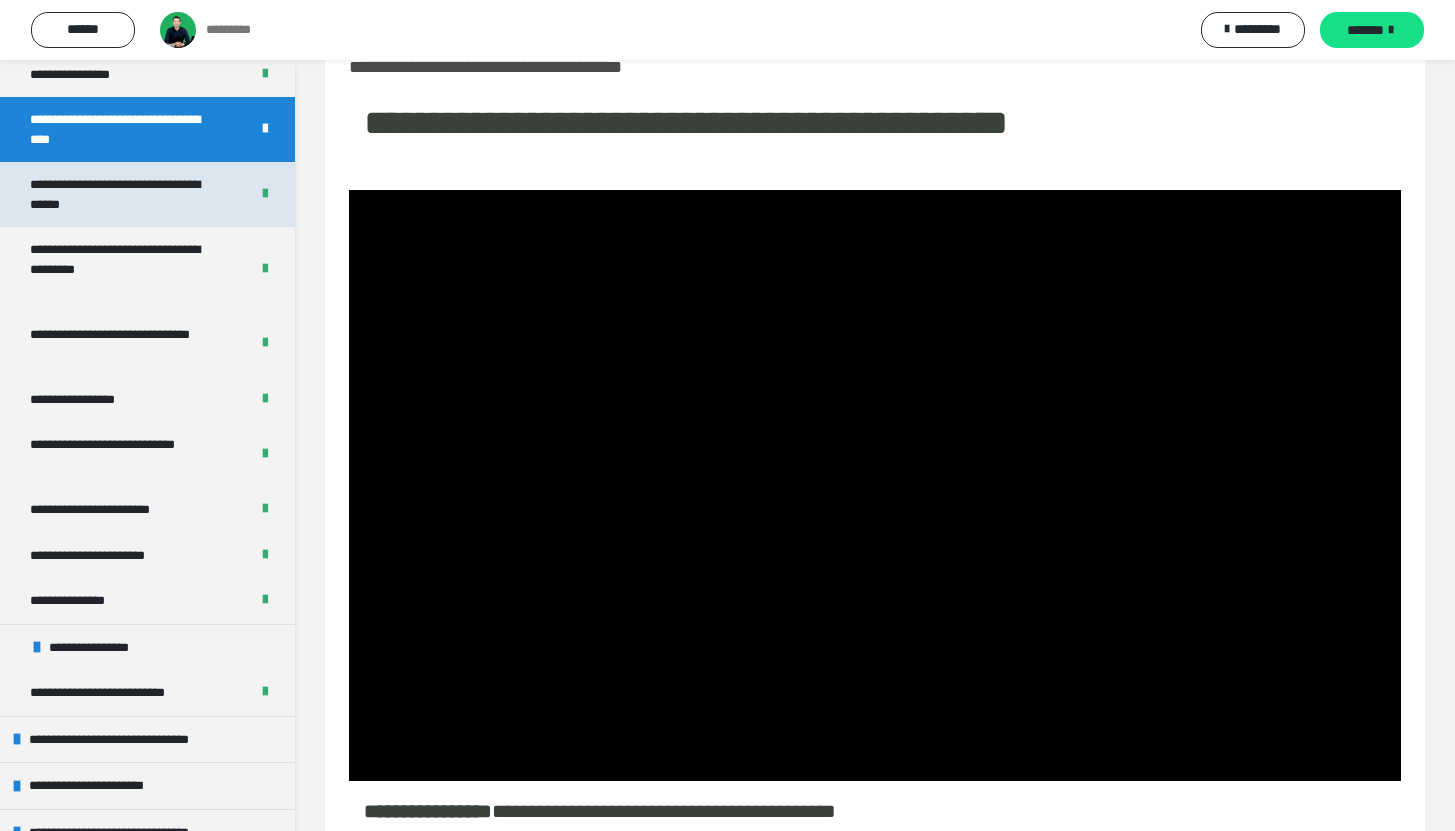 click on "**********" at bounding box center (124, 194) 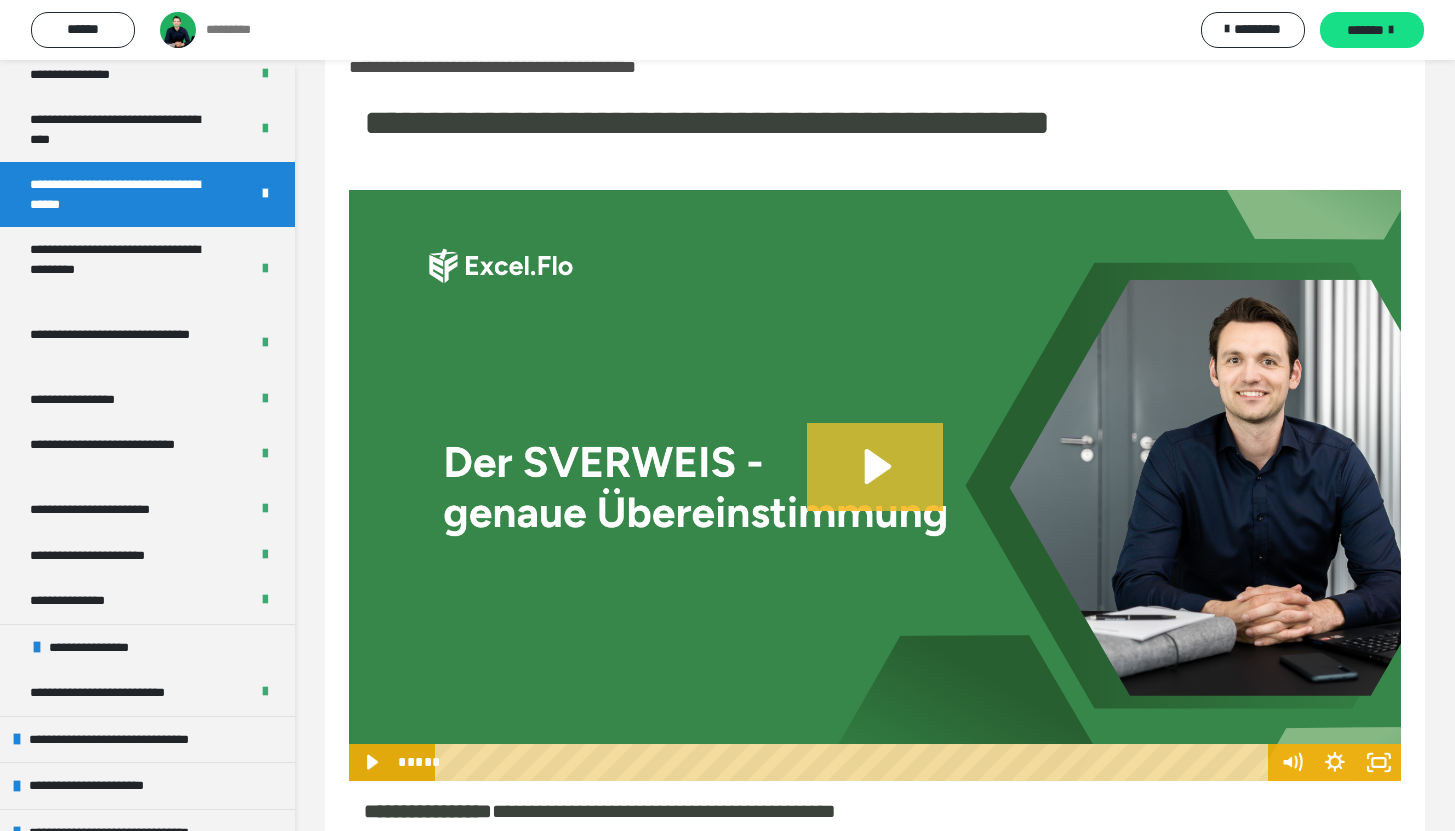 click 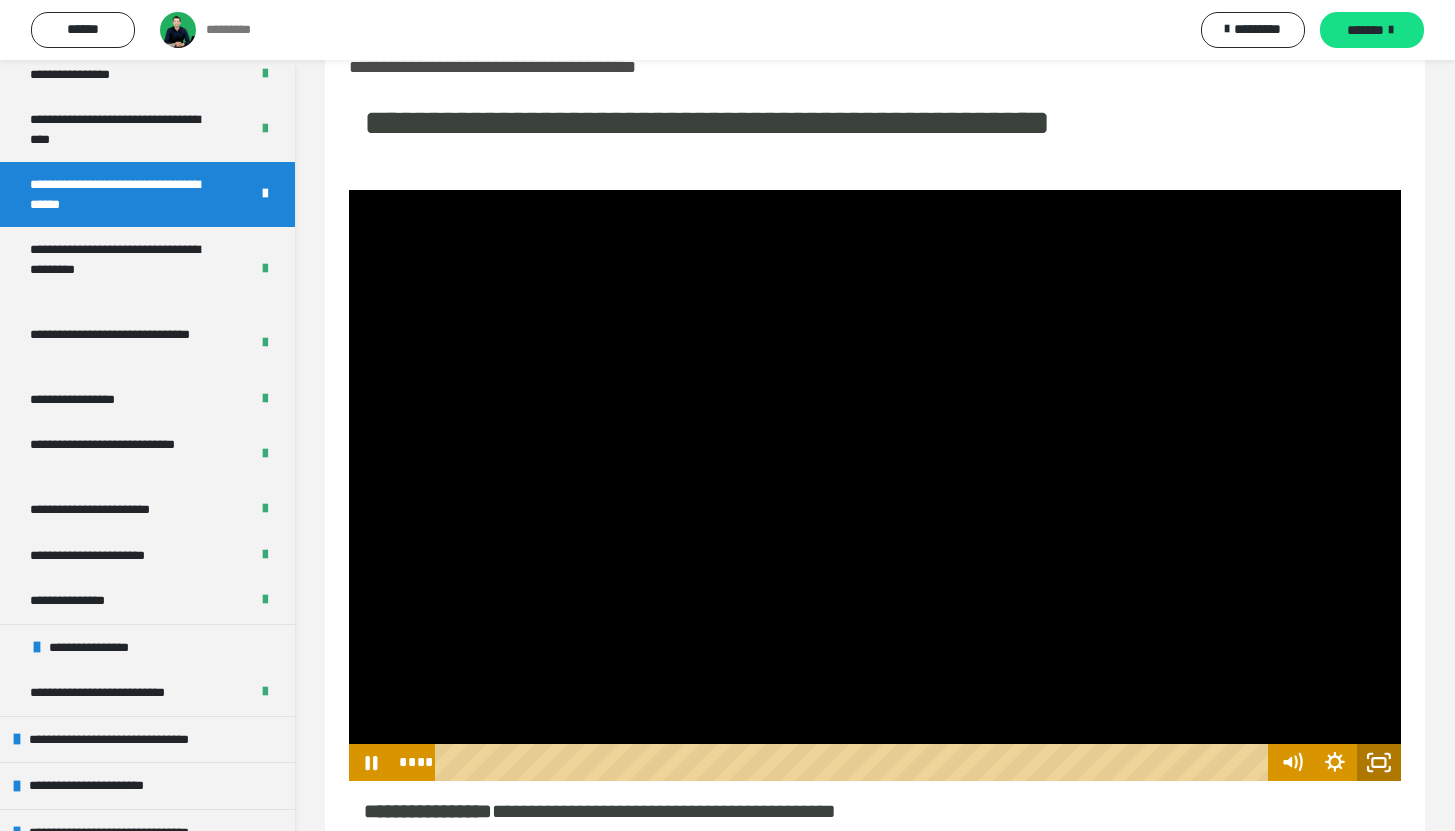 drag, startPoint x: 1382, startPoint y: 766, endPoint x: 1383, endPoint y: 854, distance: 88.005684 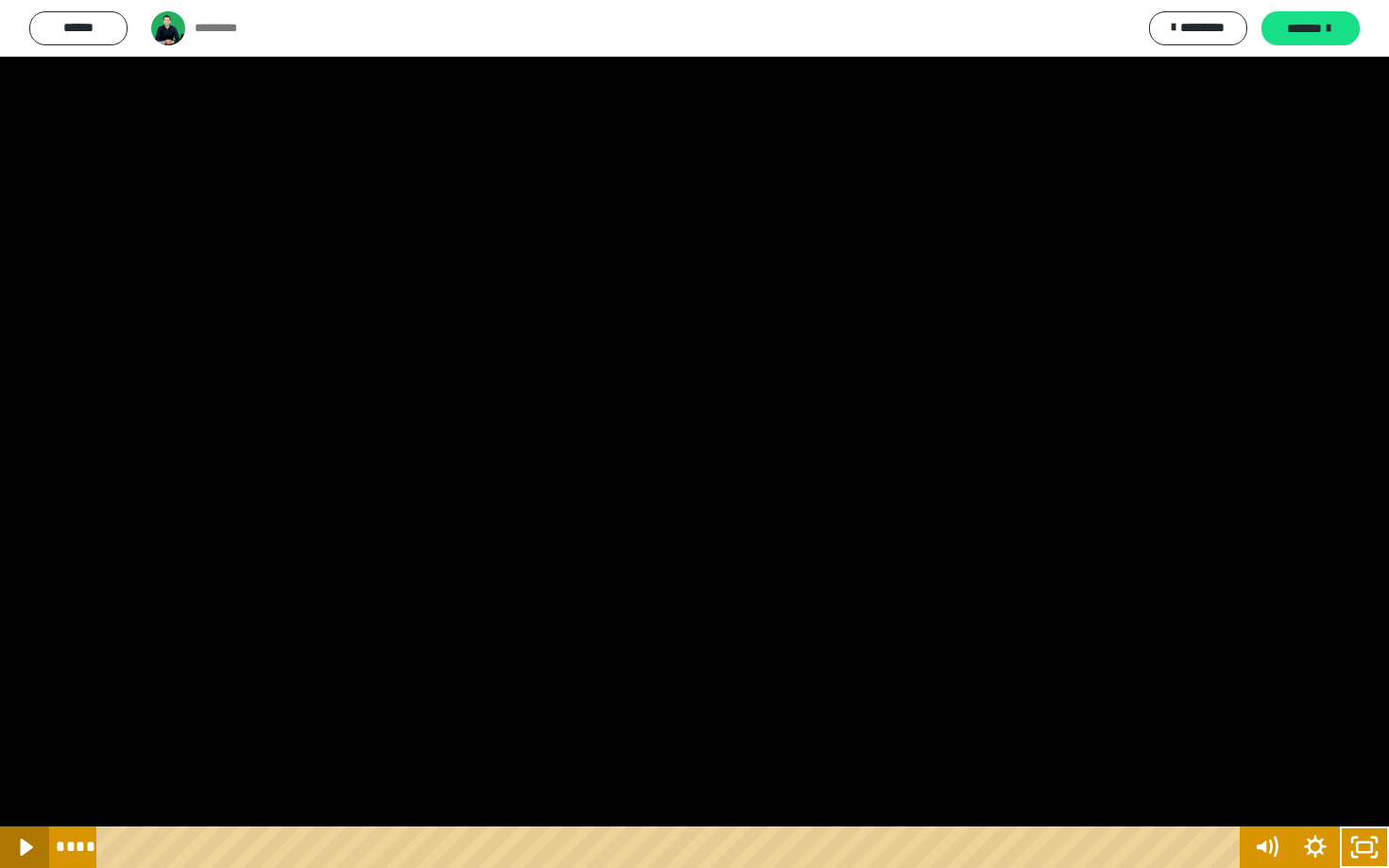 click 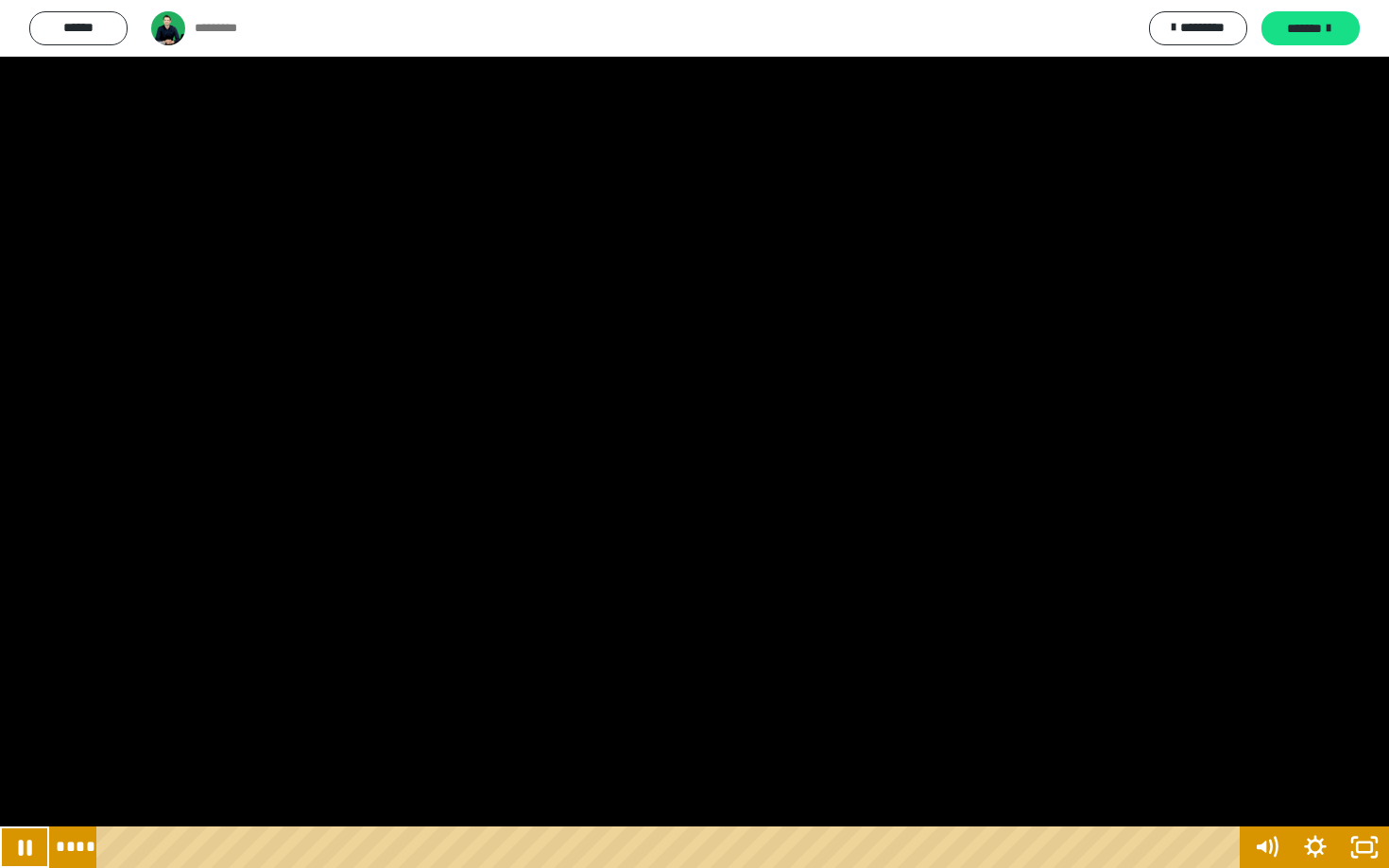 click on "****" at bounding box center (672, 847) 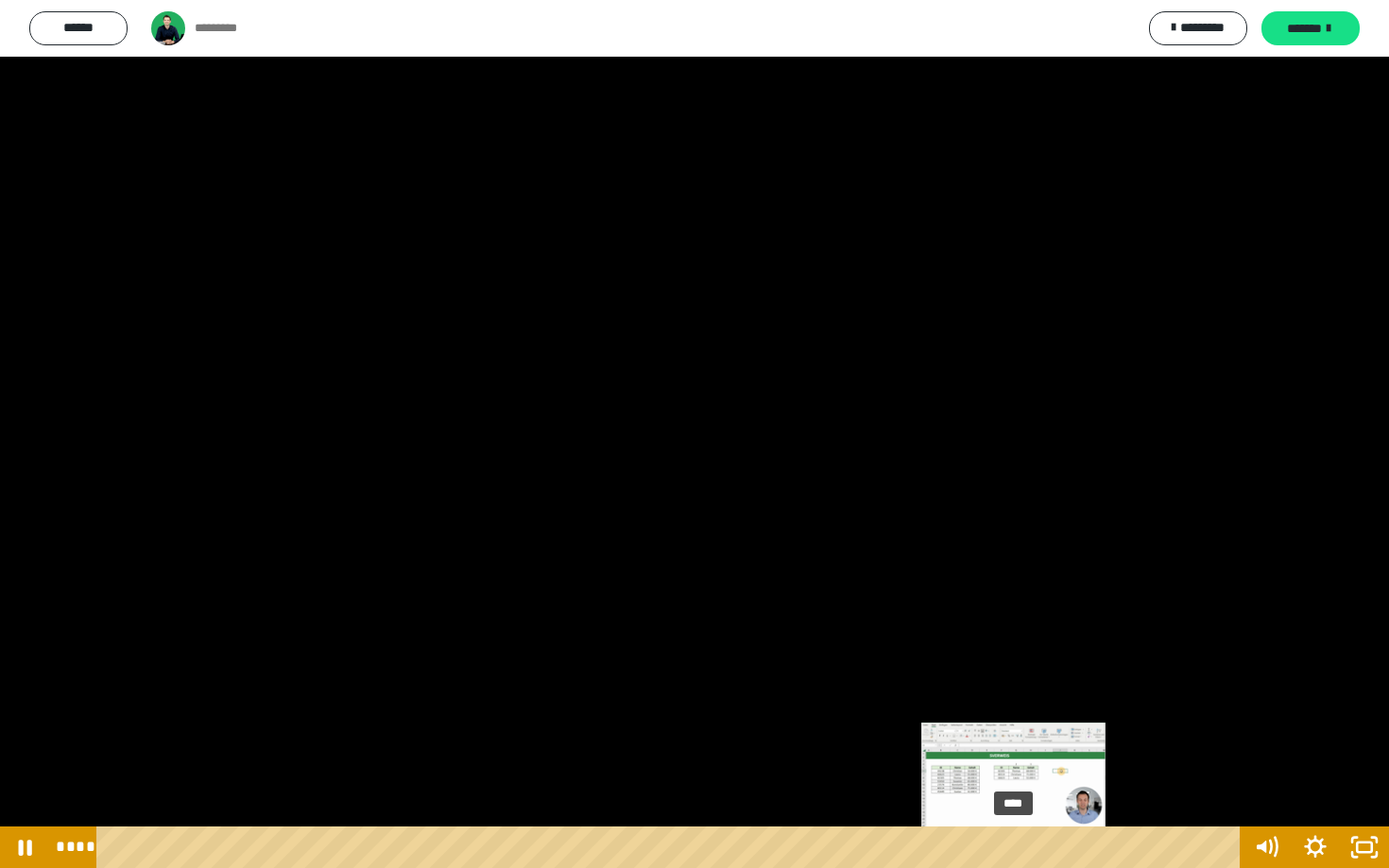 click on "****" at bounding box center [672, 847] 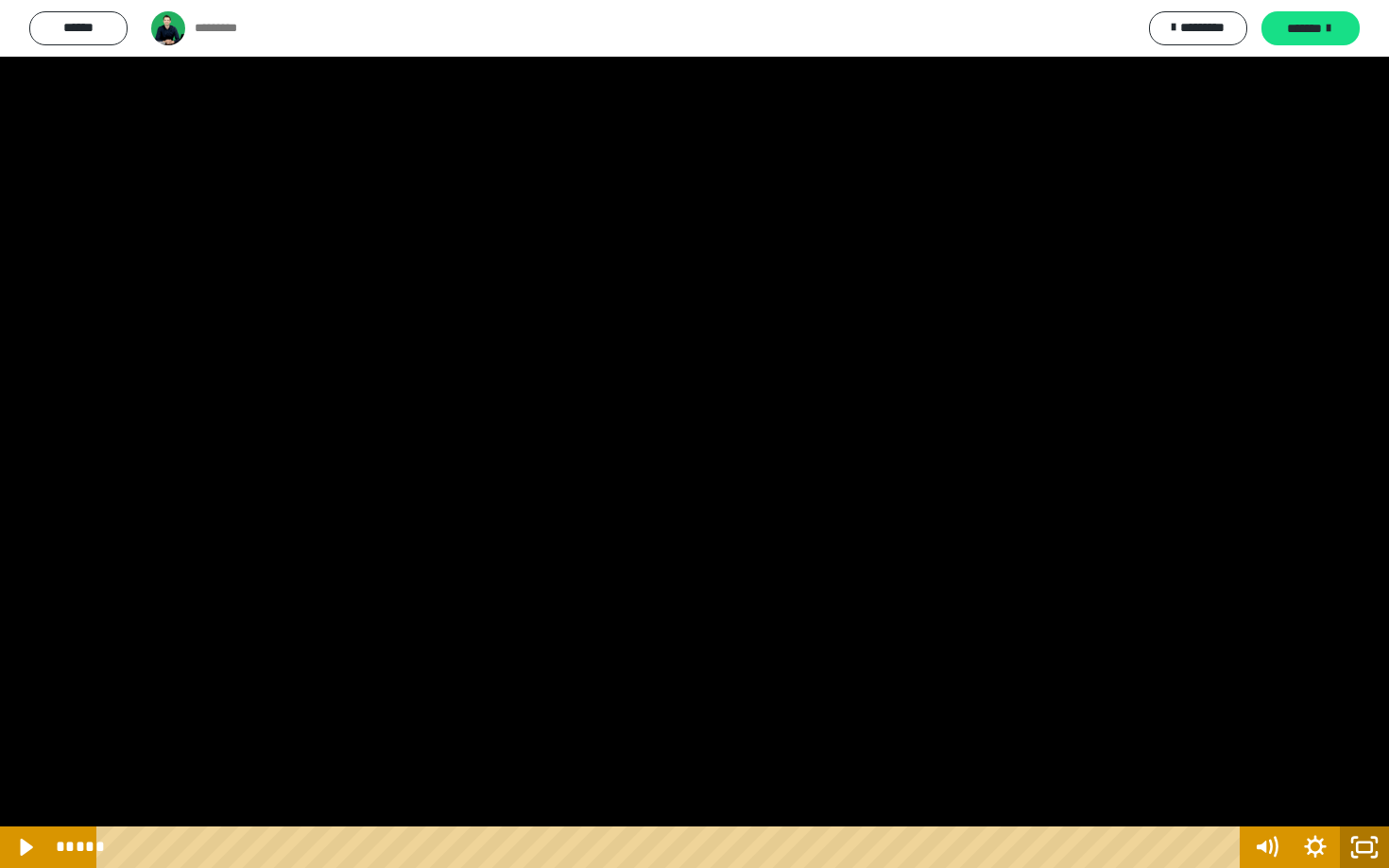 click 